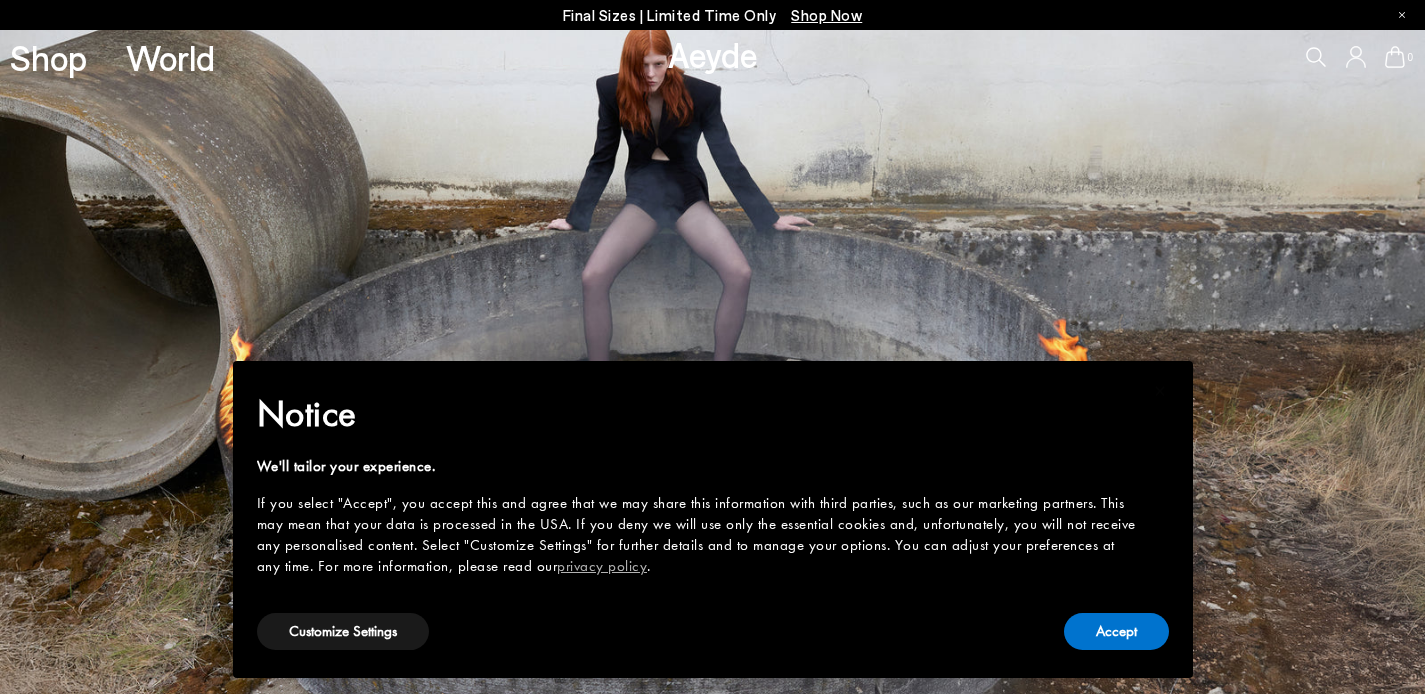 scroll, scrollTop: 0, scrollLeft: 0, axis: both 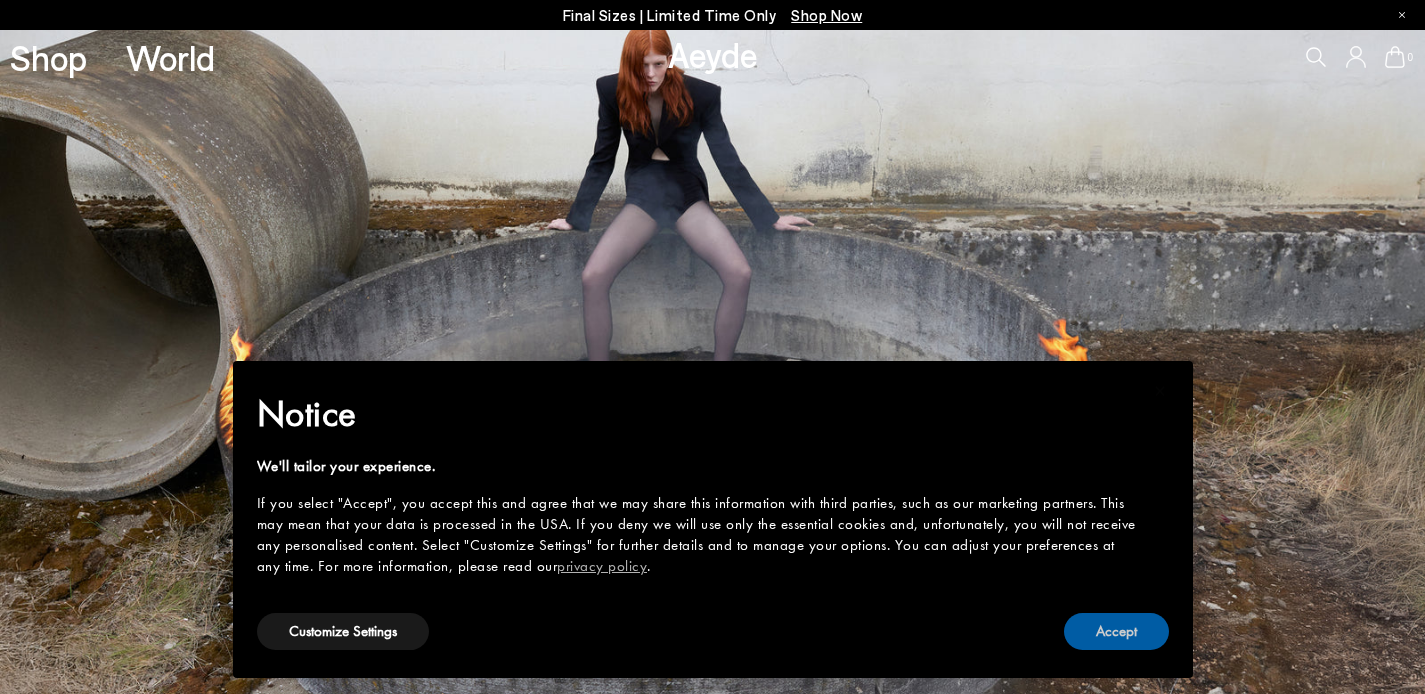 drag, startPoint x: 1132, startPoint y: 625, endPoint x: 1108, endPoint y: 621, distance: 24.33105 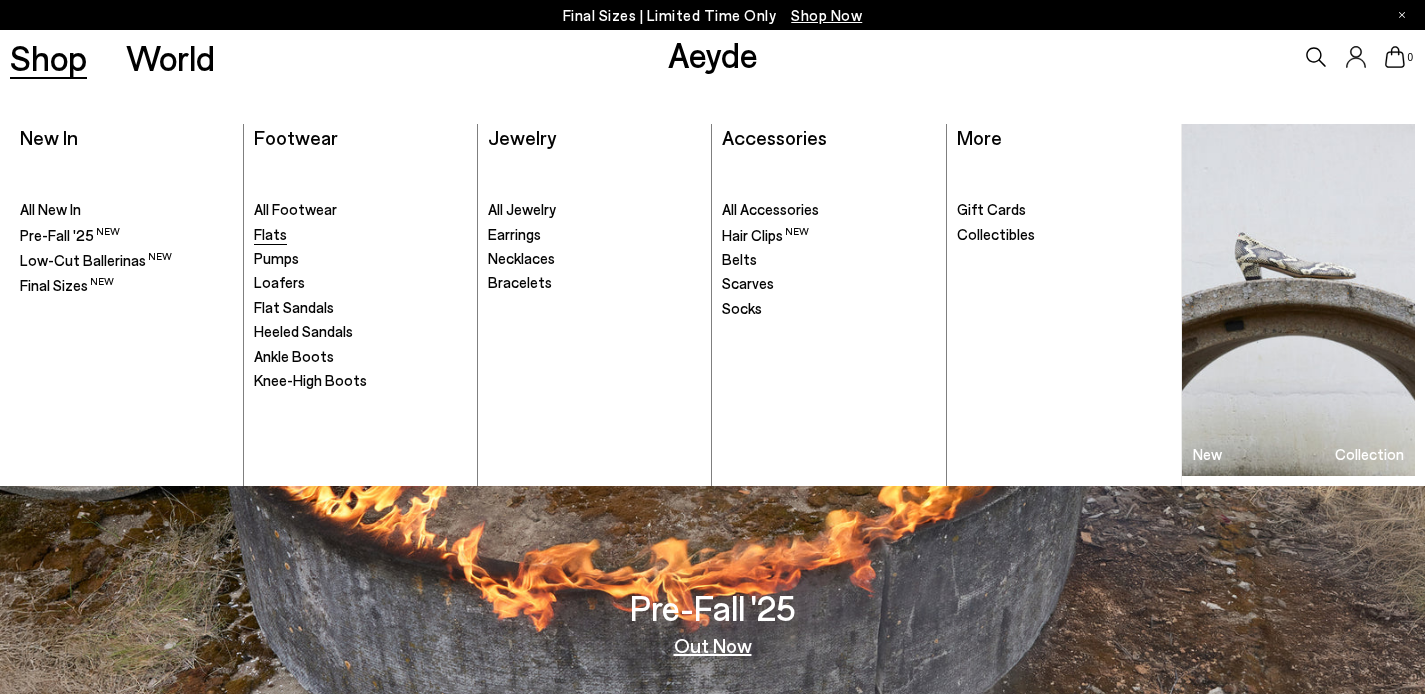 click on "Flats" at bounding box center (270, 234) 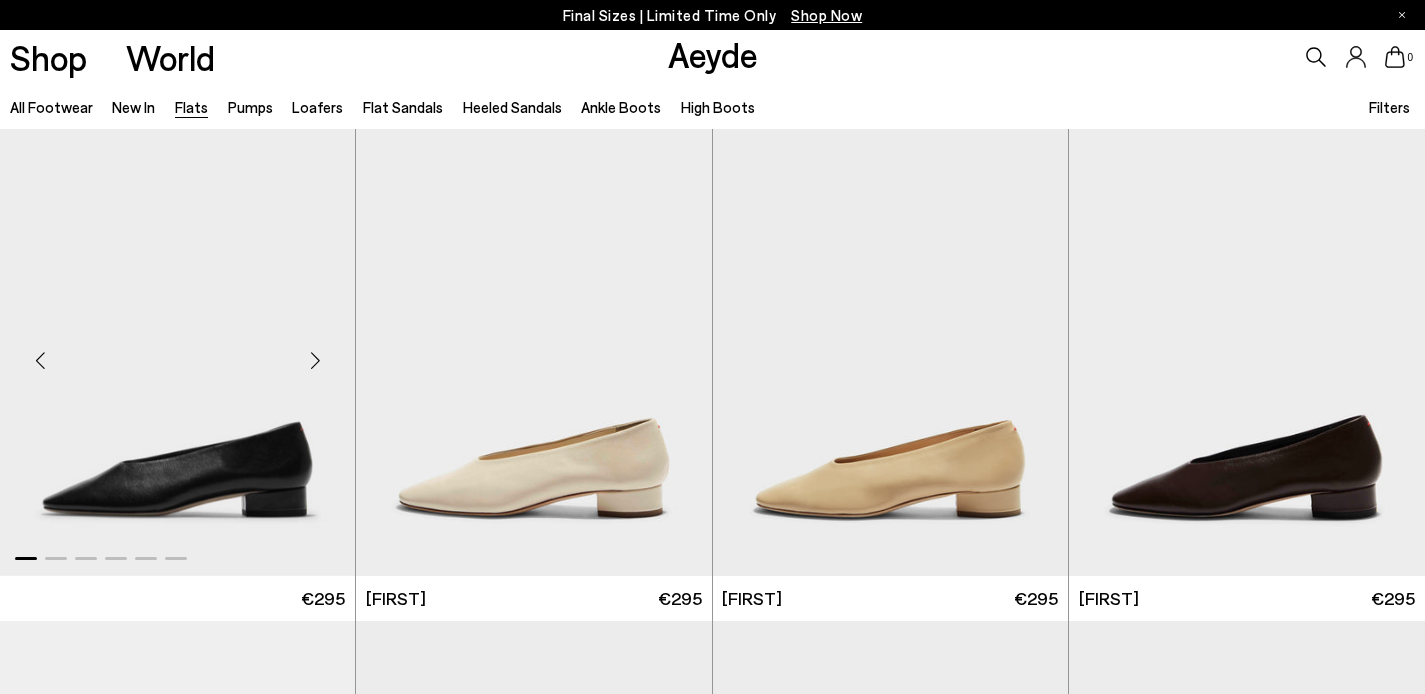 scroll, scrollTop: 0, scrollLeft: 0, axis: both 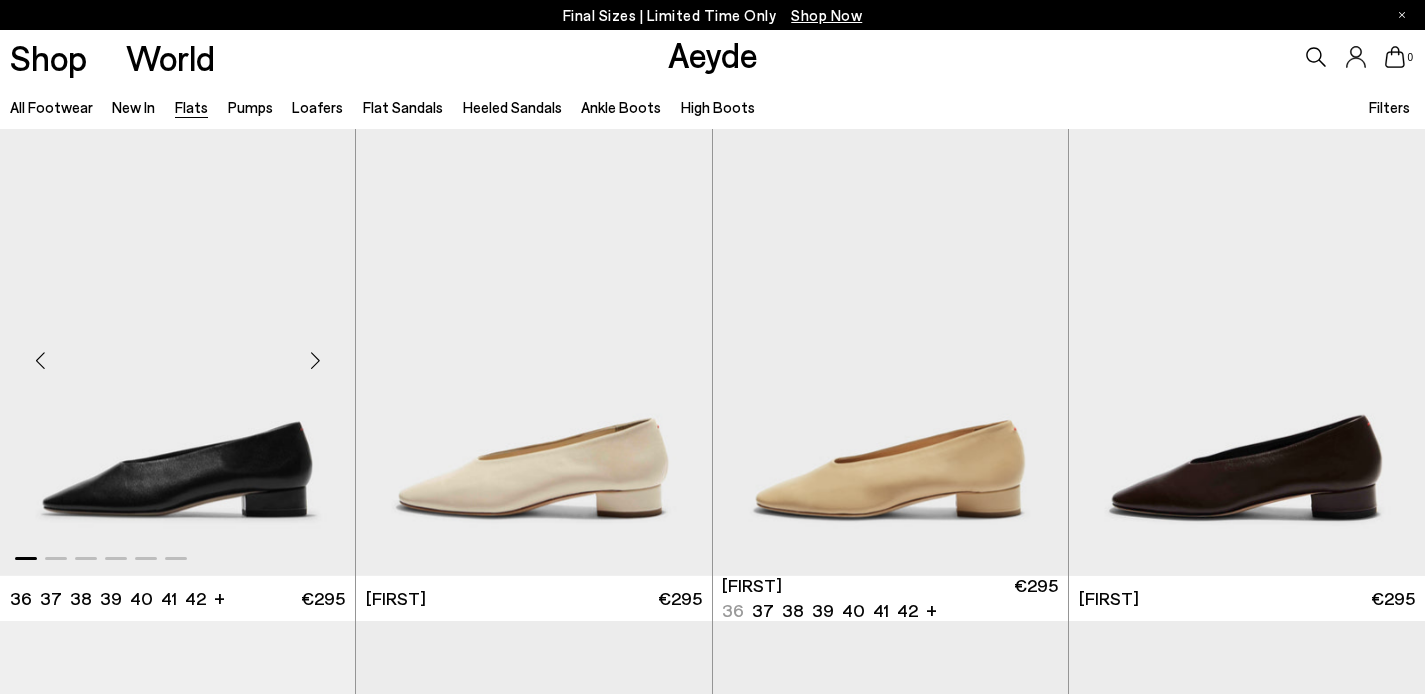 click at bounding box center [315, 361] 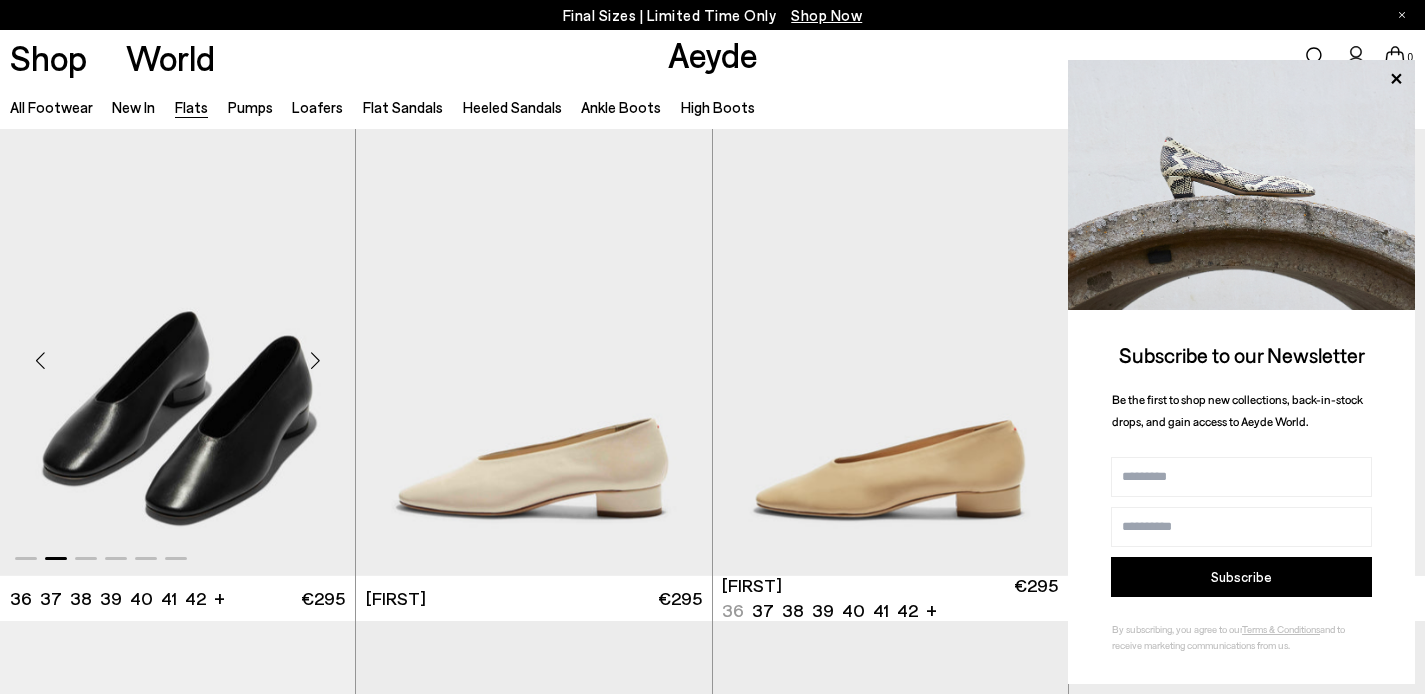 click at bounding box center (315, 361) 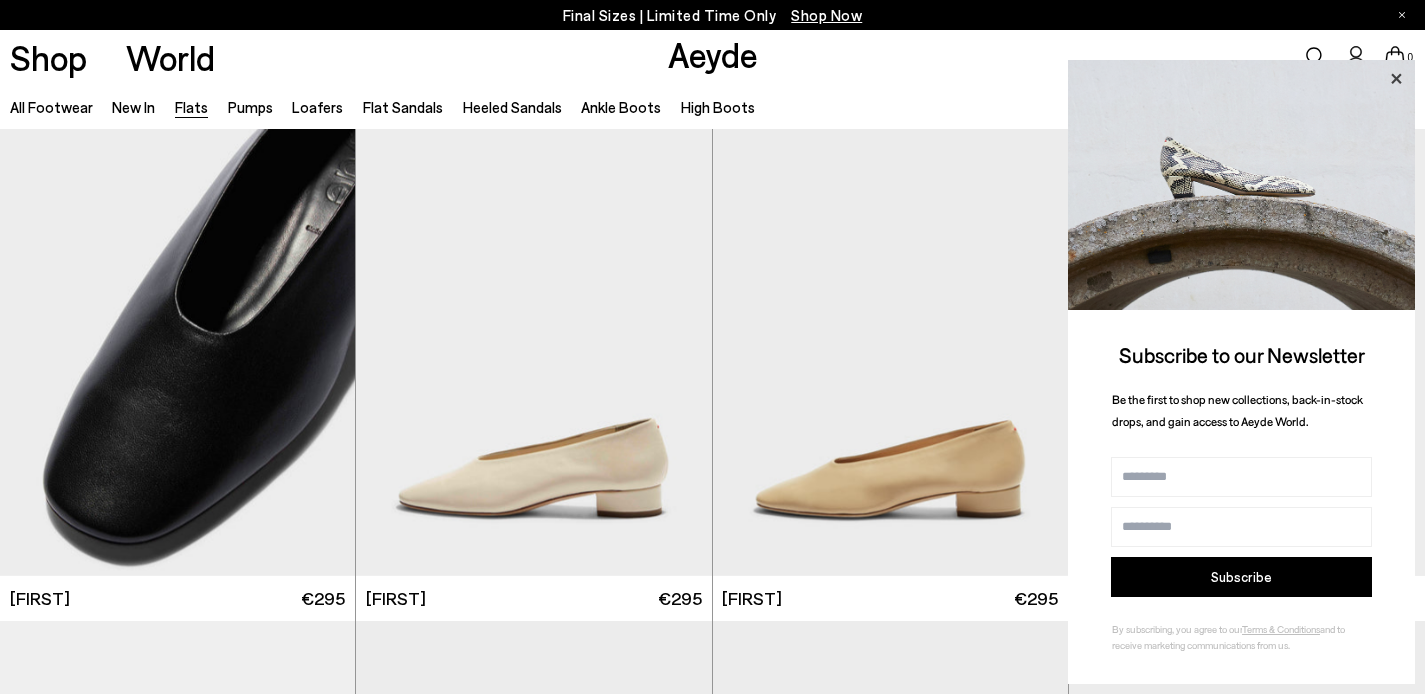 click 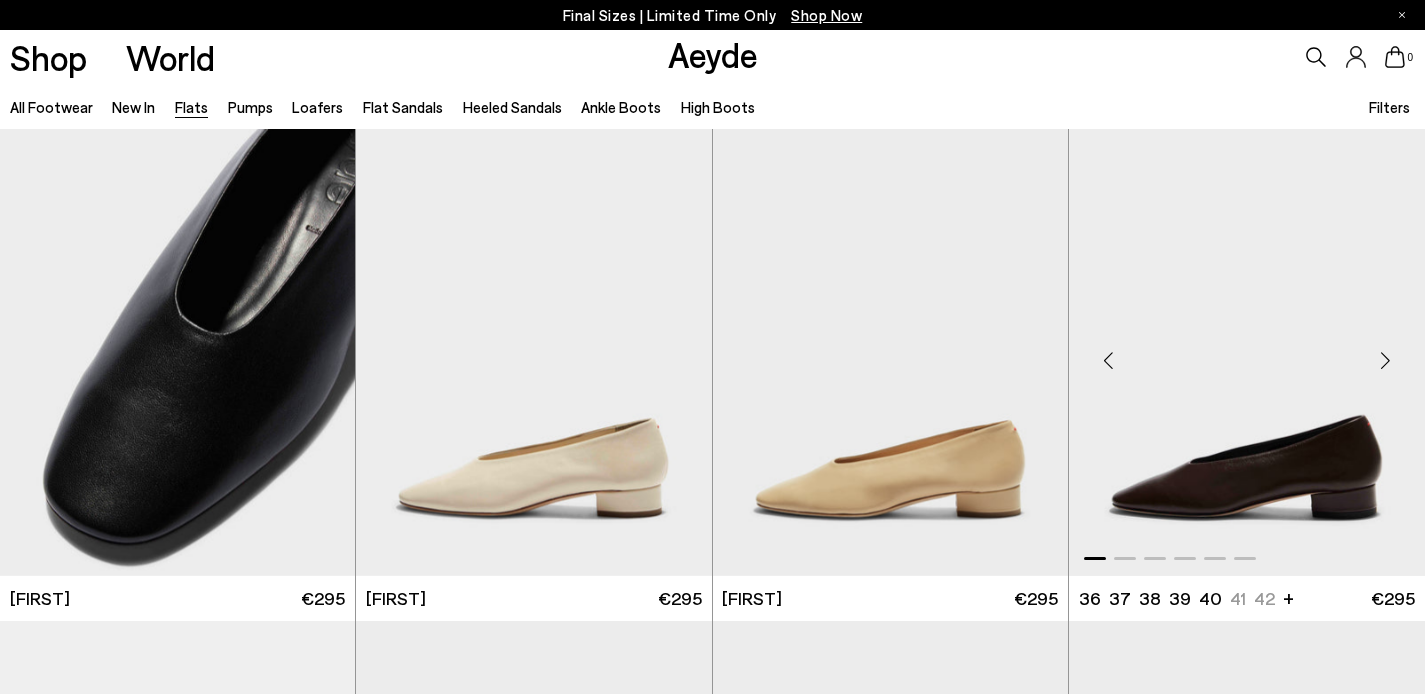 click at bounding box center (1385, 361) 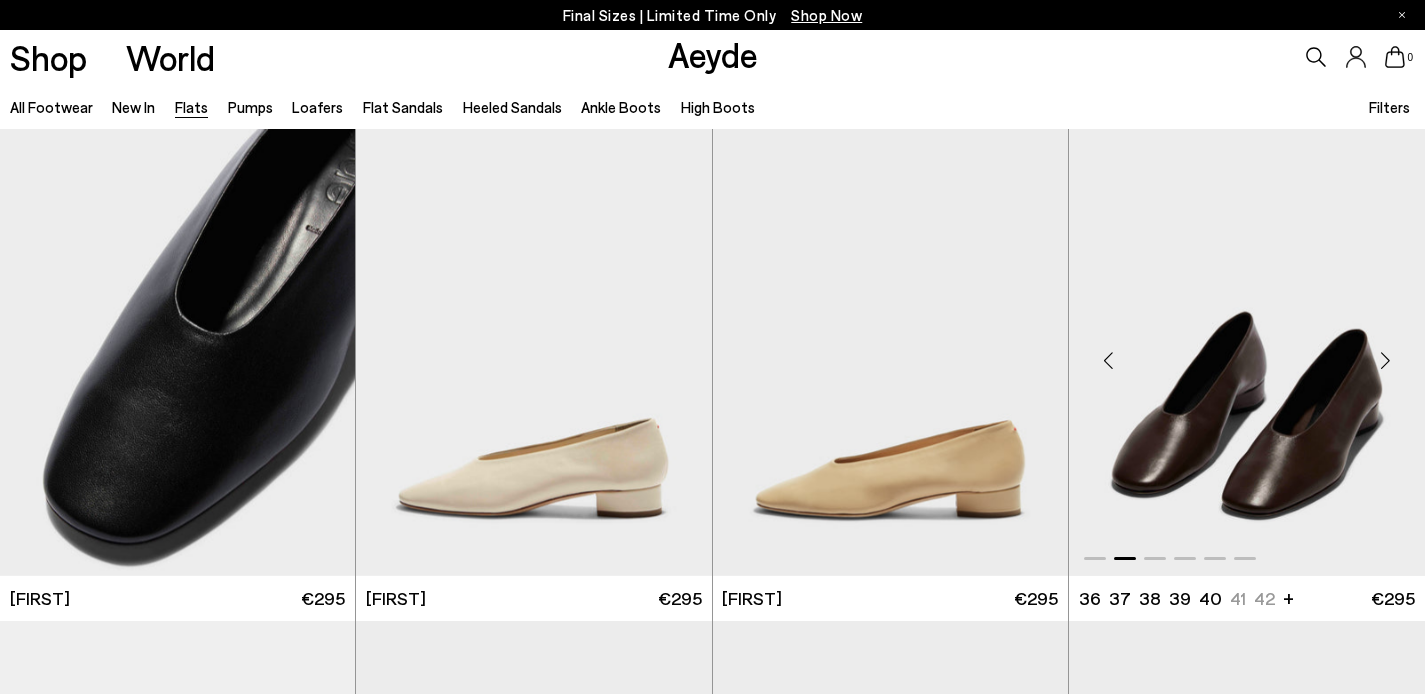 click at bounding box center (1385, 361) 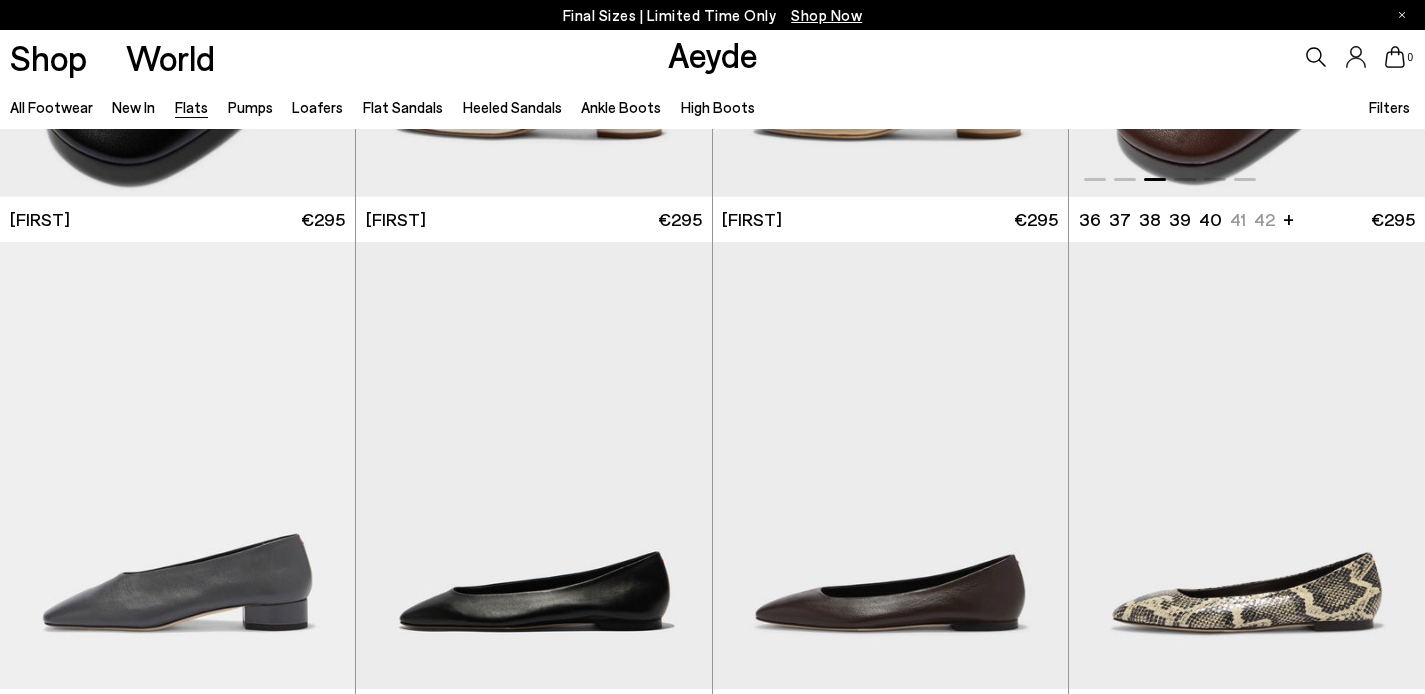 scroll, scrollTop: 637, scrollLeft: 0, axis: vertical 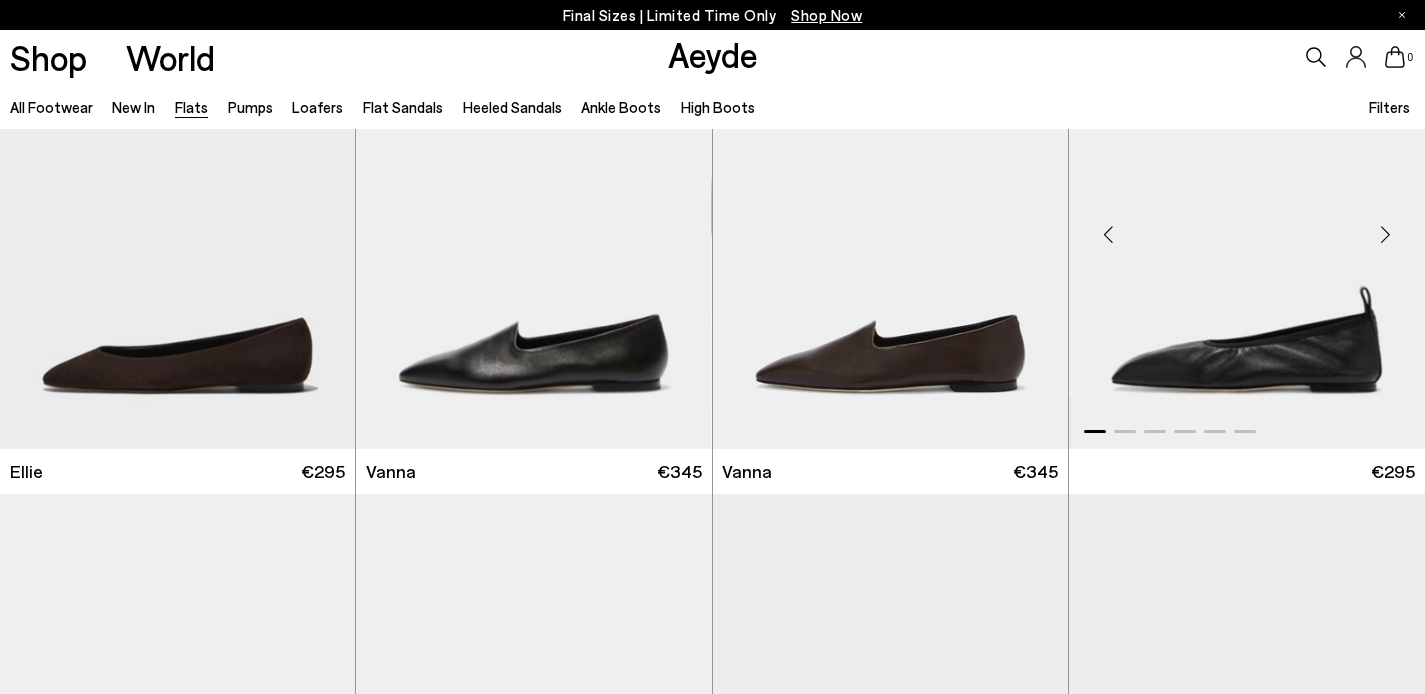 click at bounding box center [1385, 234] 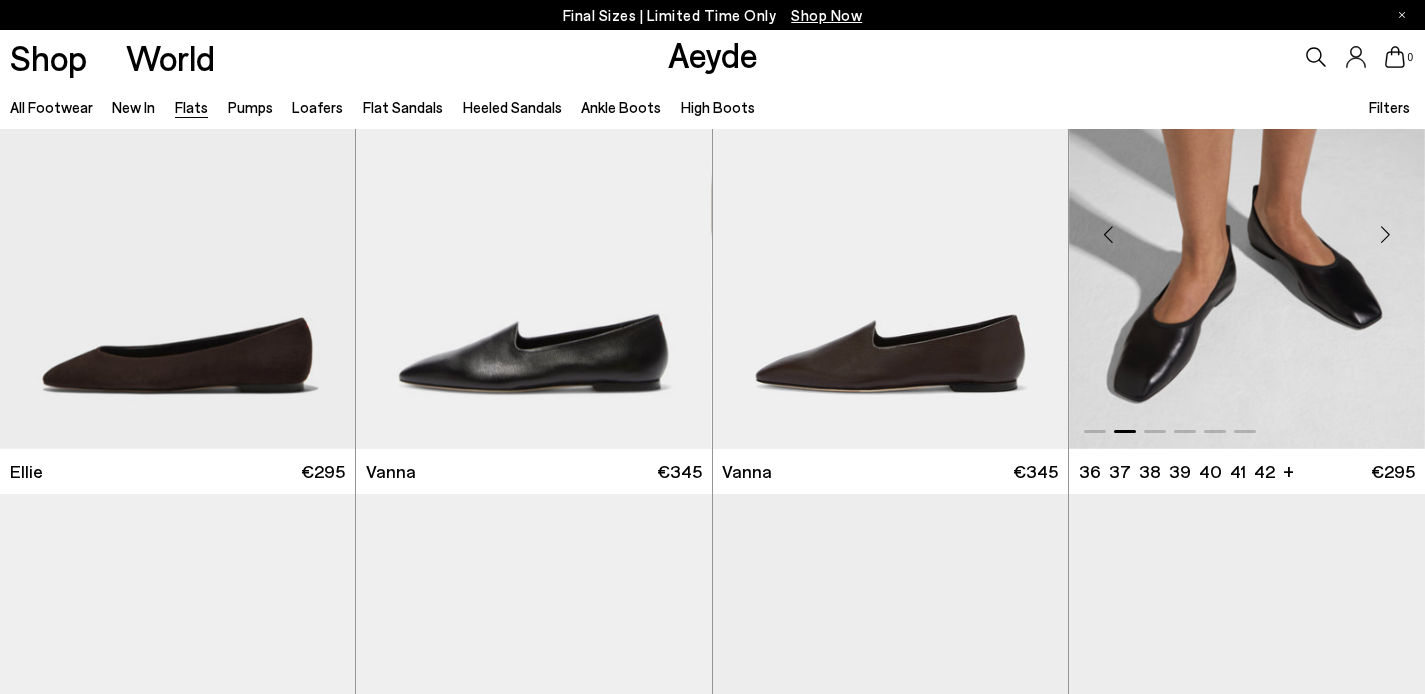 scroll, scrollTop: 1092, scrollLeft: 0, axis: vertical 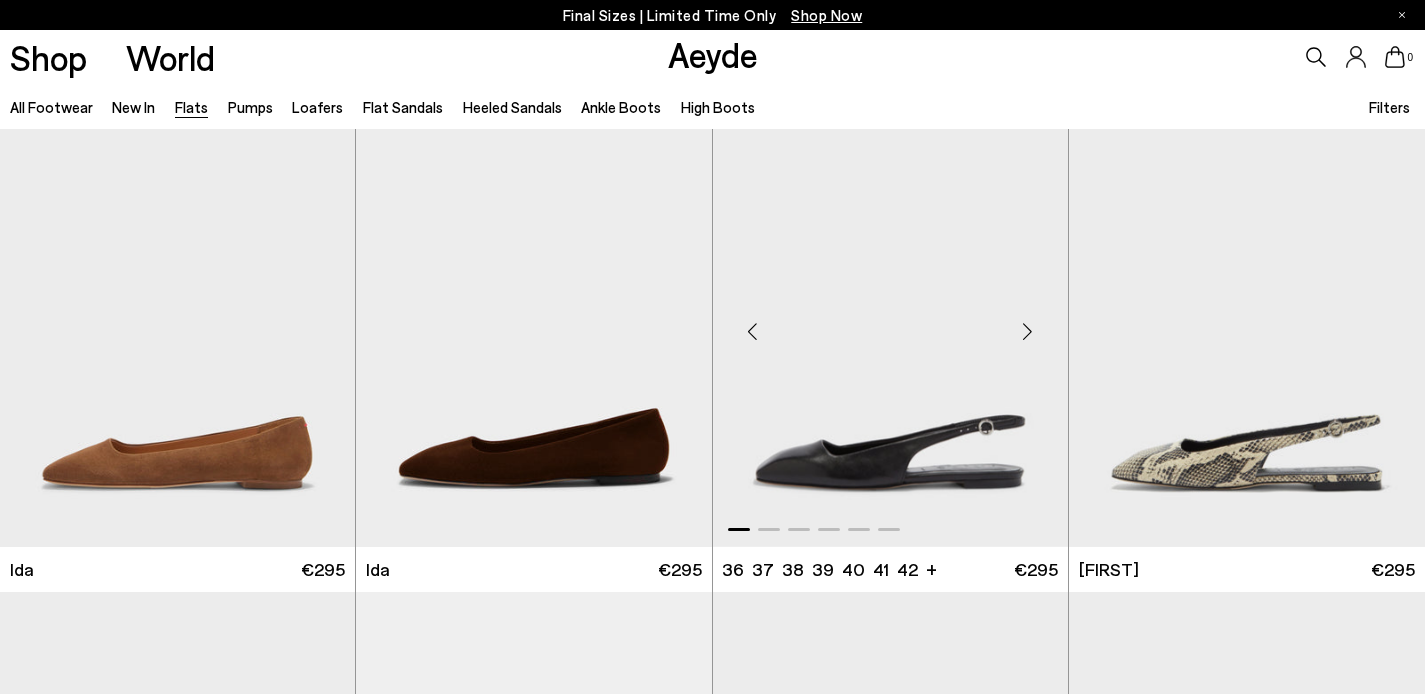 click at bounding box center (1028, 332) 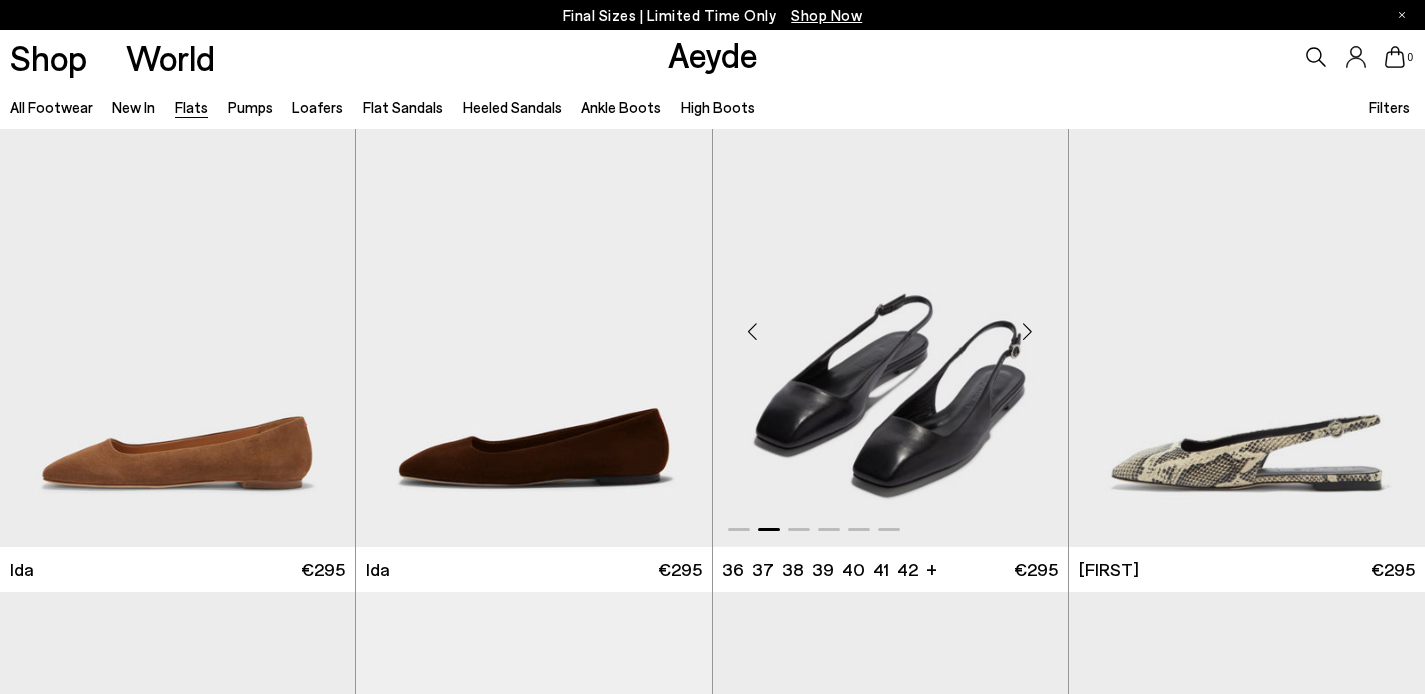 click at bounding box center (1028, 332) 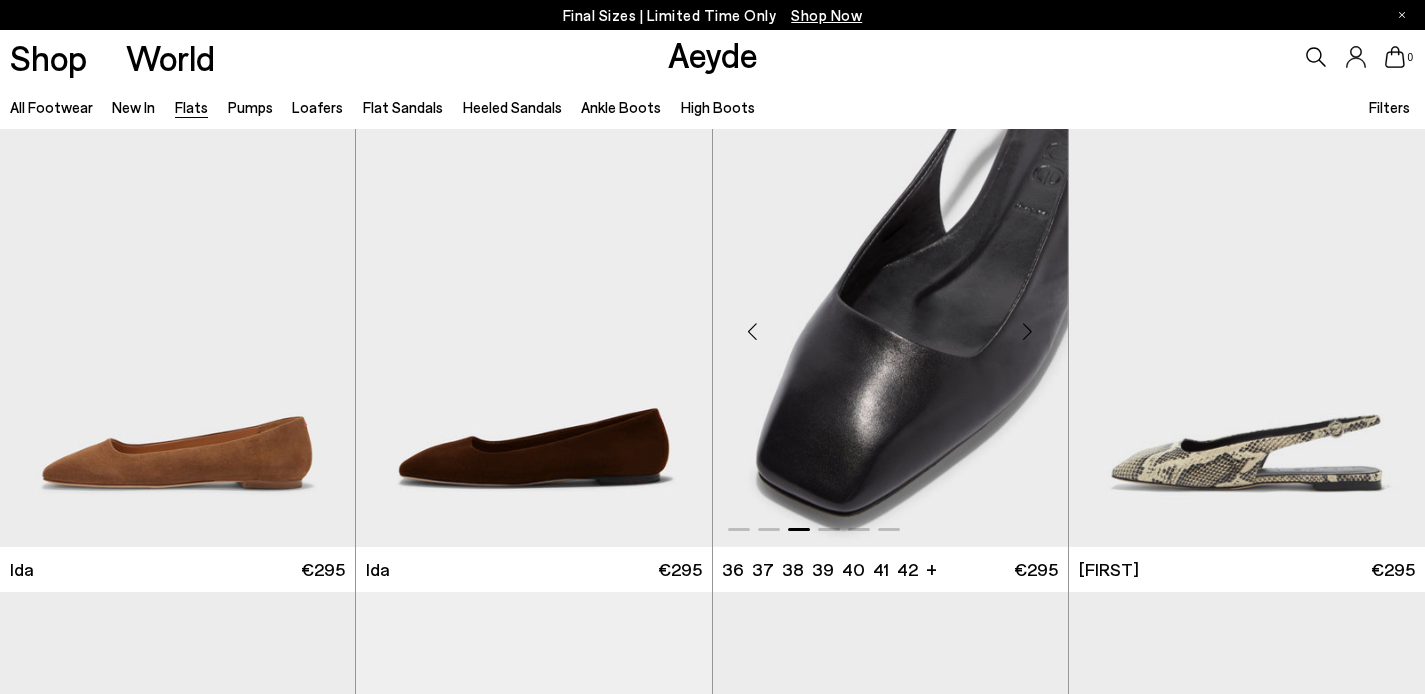 click at bounding box center (1028, 332) 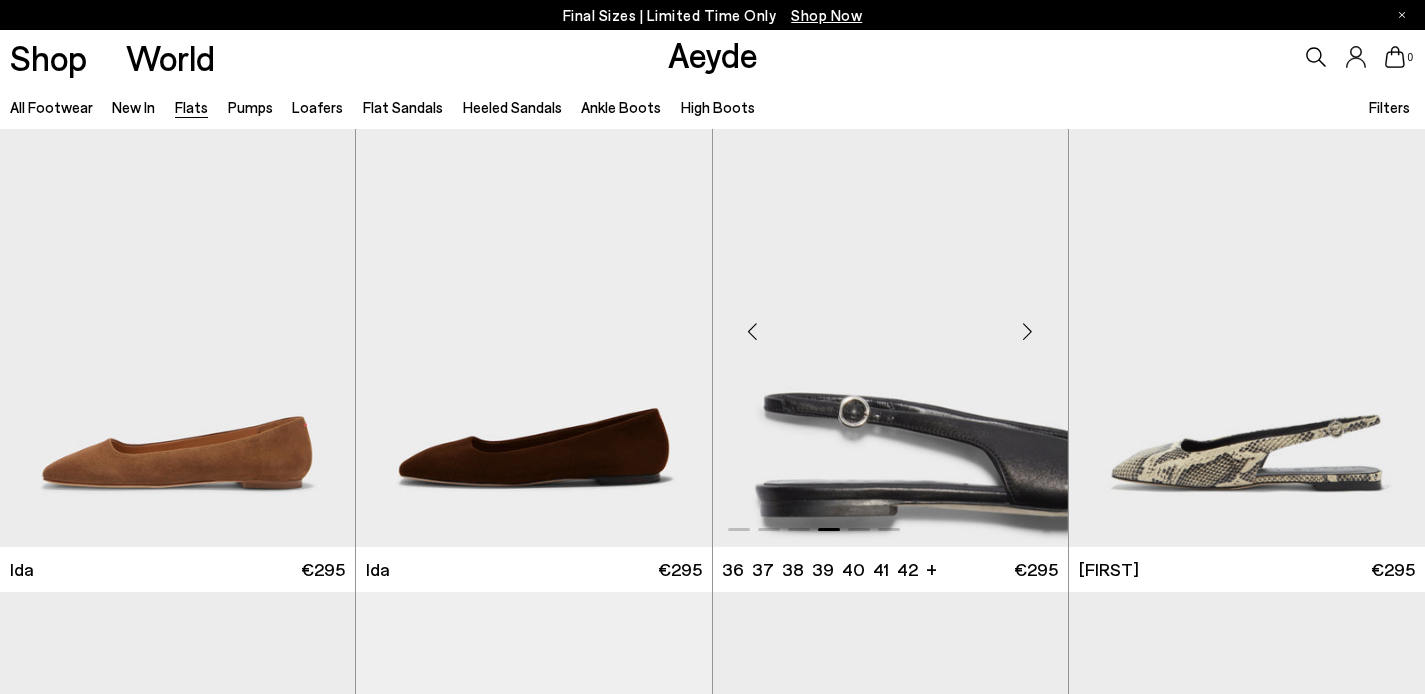click at bounding box center [1028, 332] 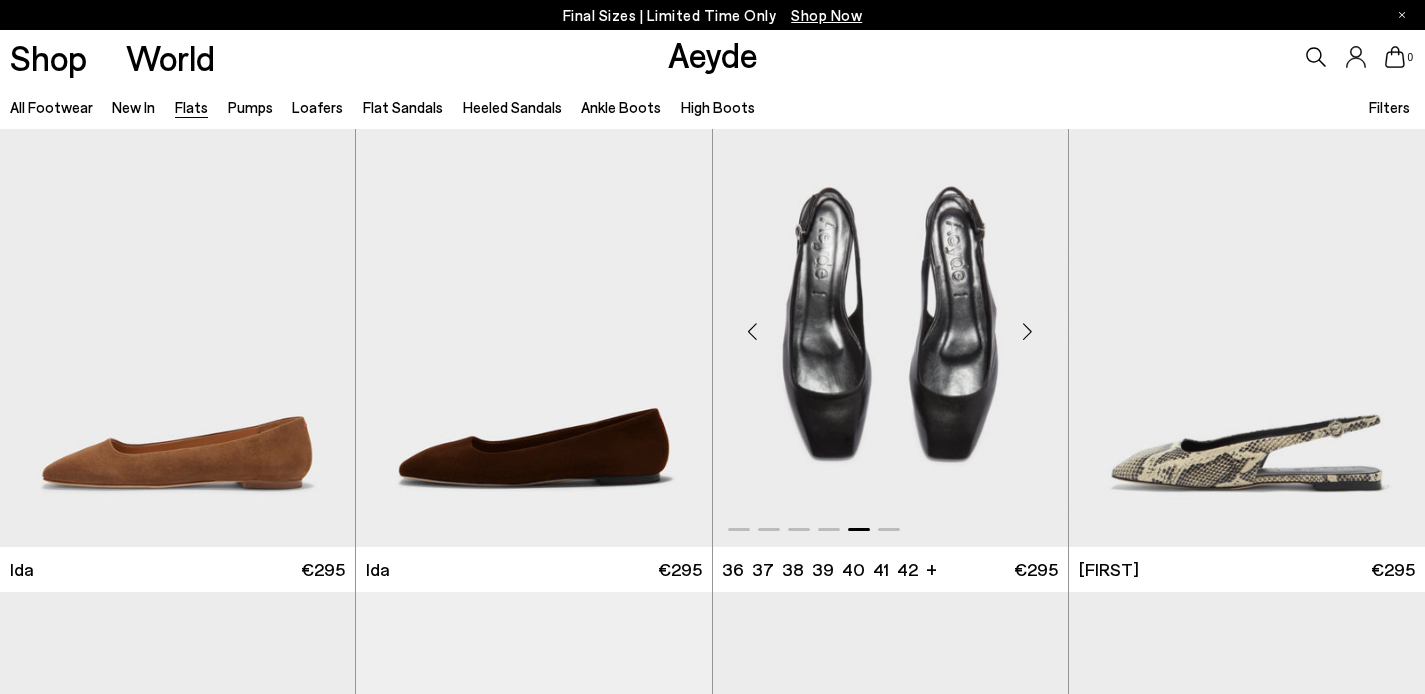 click at bounding box center (1028, 332) 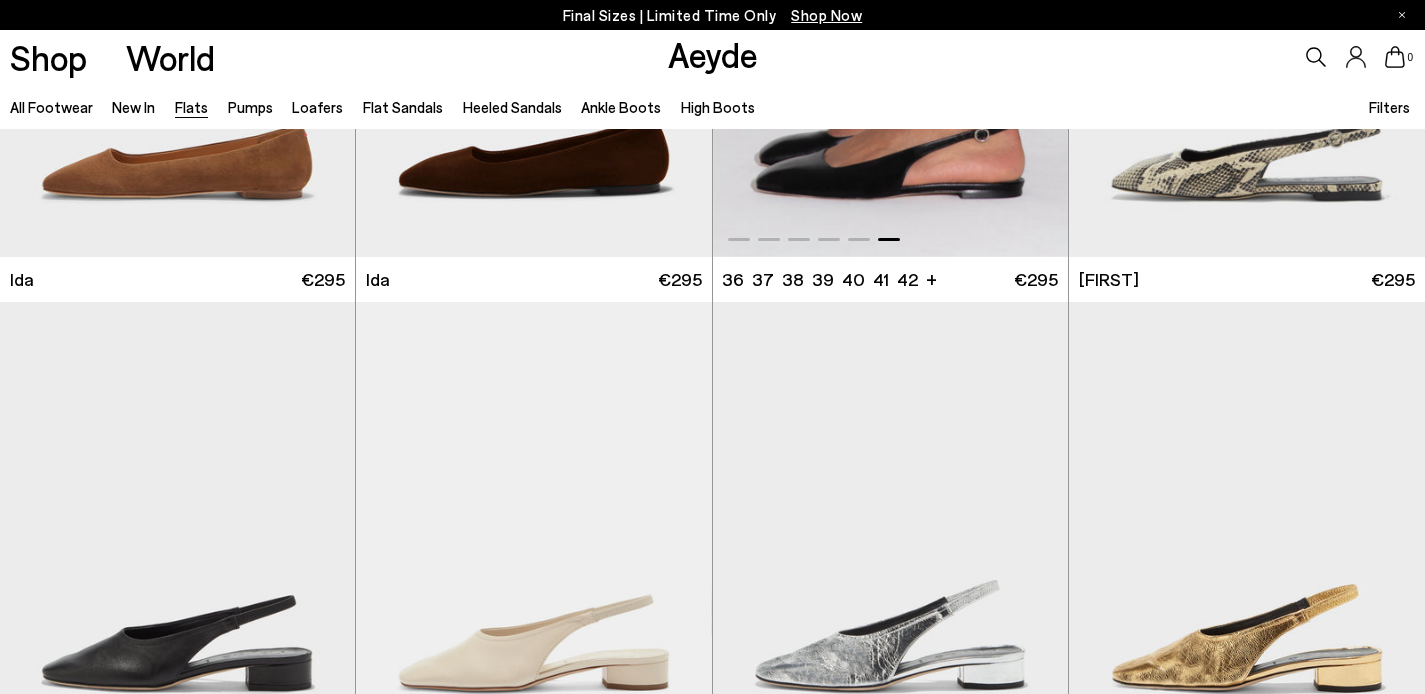 scroll, scrollTop: 6850, scrollLeft: 0, axis: vertical 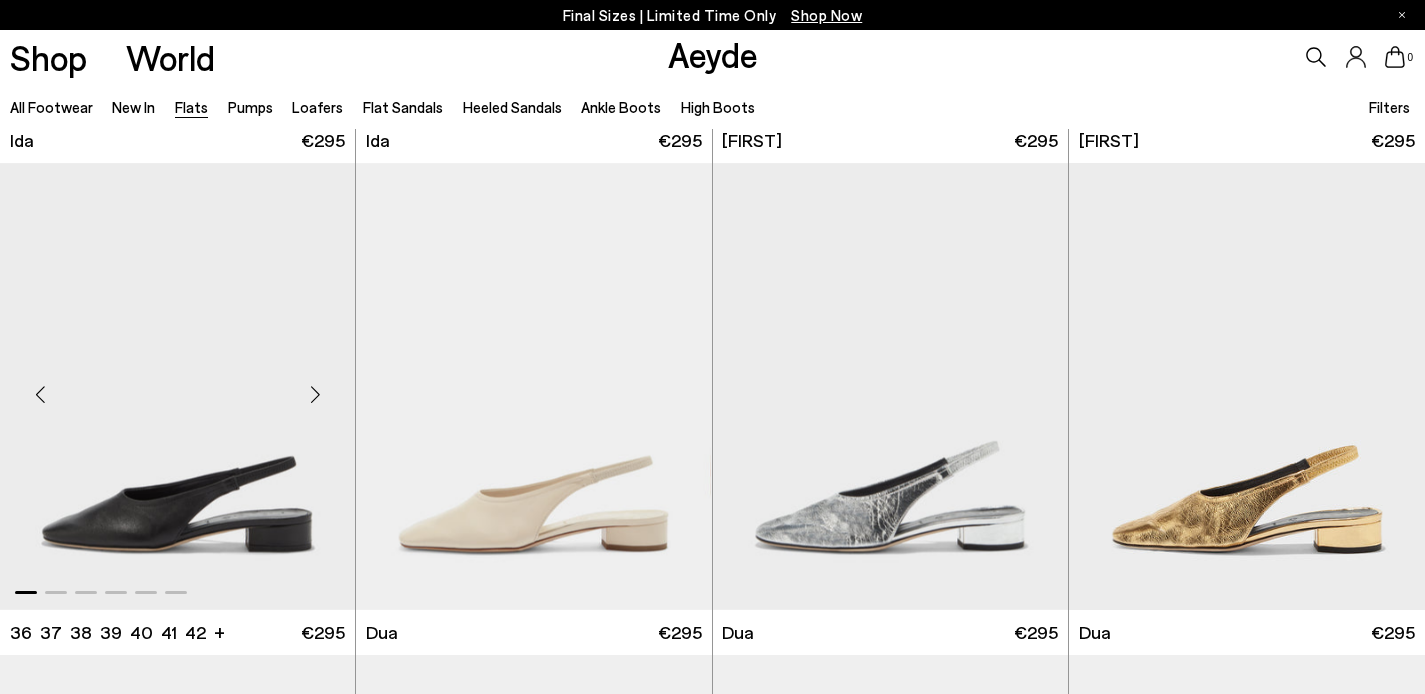 click at bounding box center (315, 394) 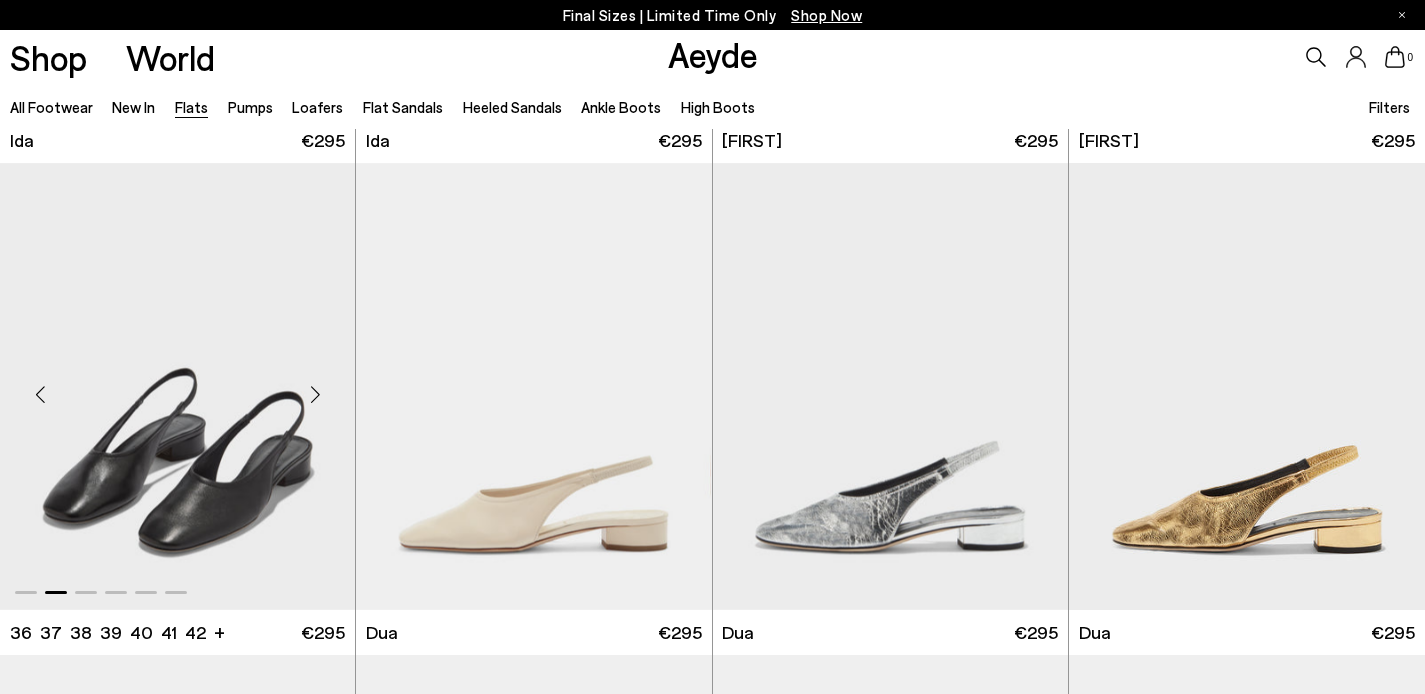 click at bounding box center (315, 394) 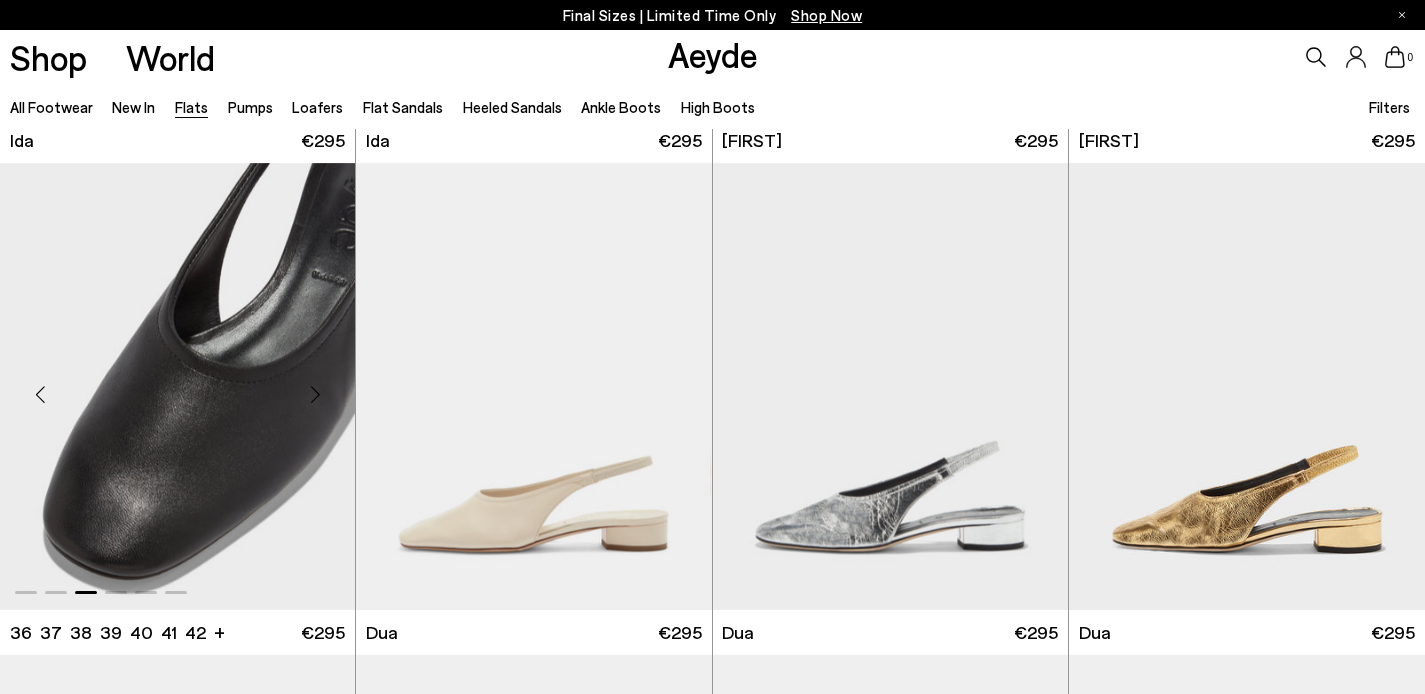 click at bounding box center (315, 394) 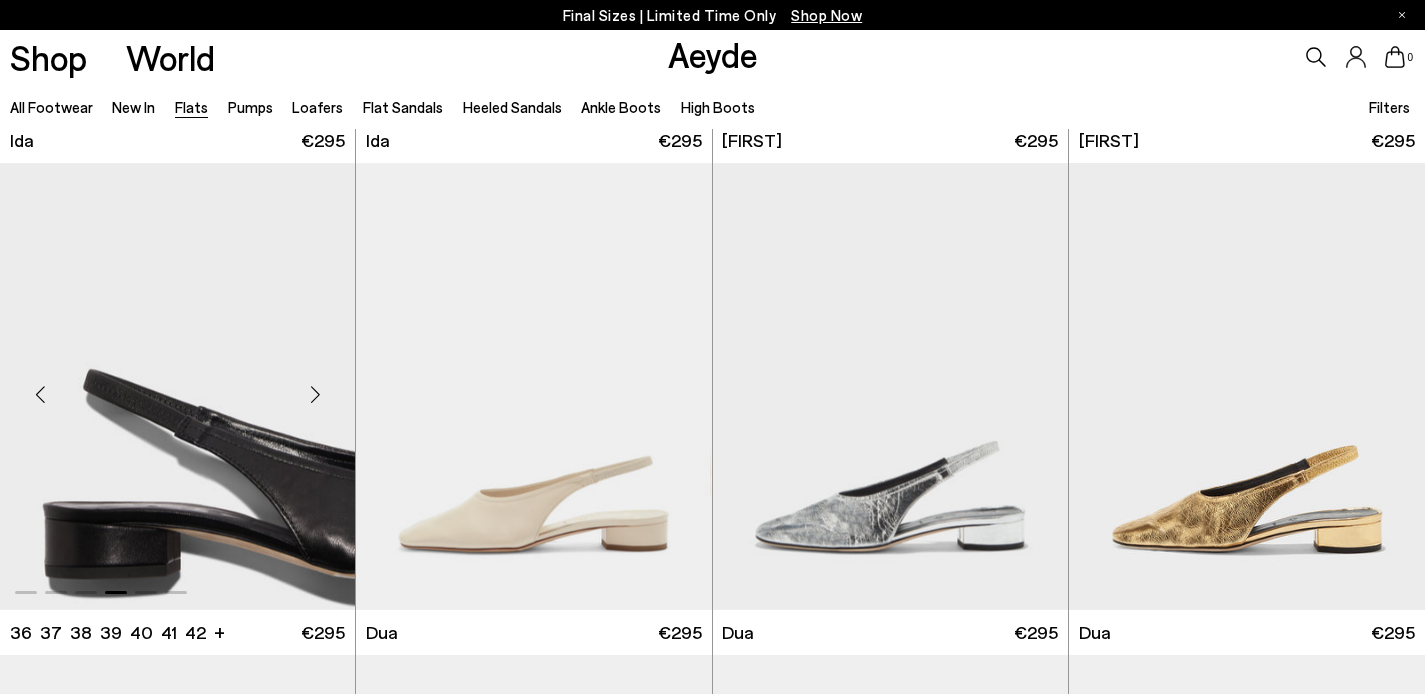 click at bounding box center (315, 394) 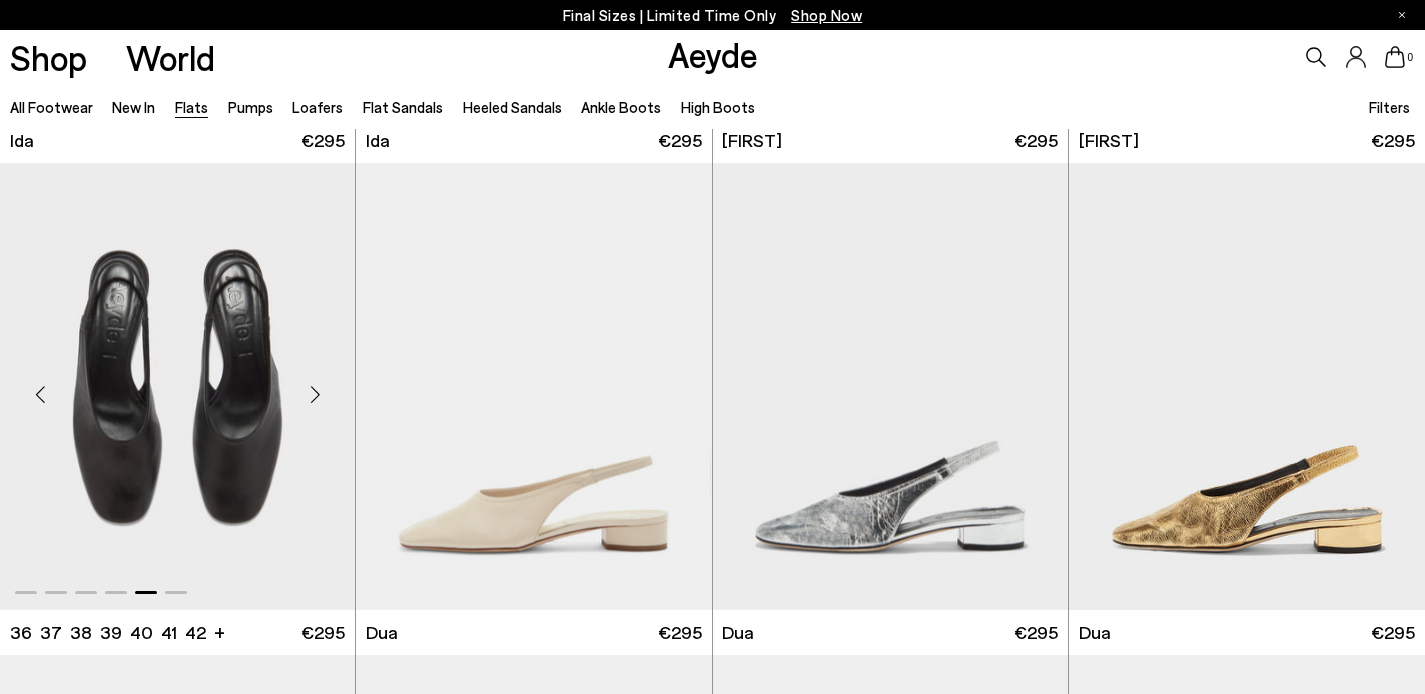 click at bounding box center [315, 394] 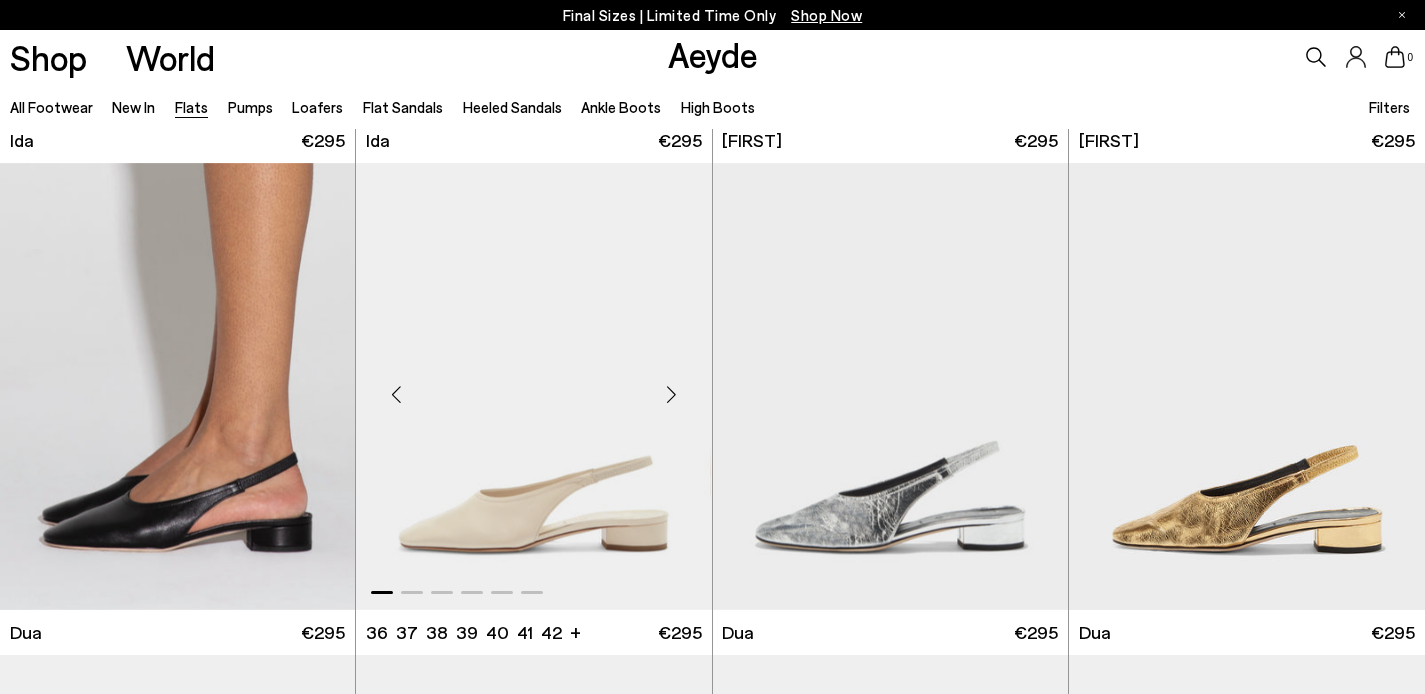 click at bounding box center [672, 394] 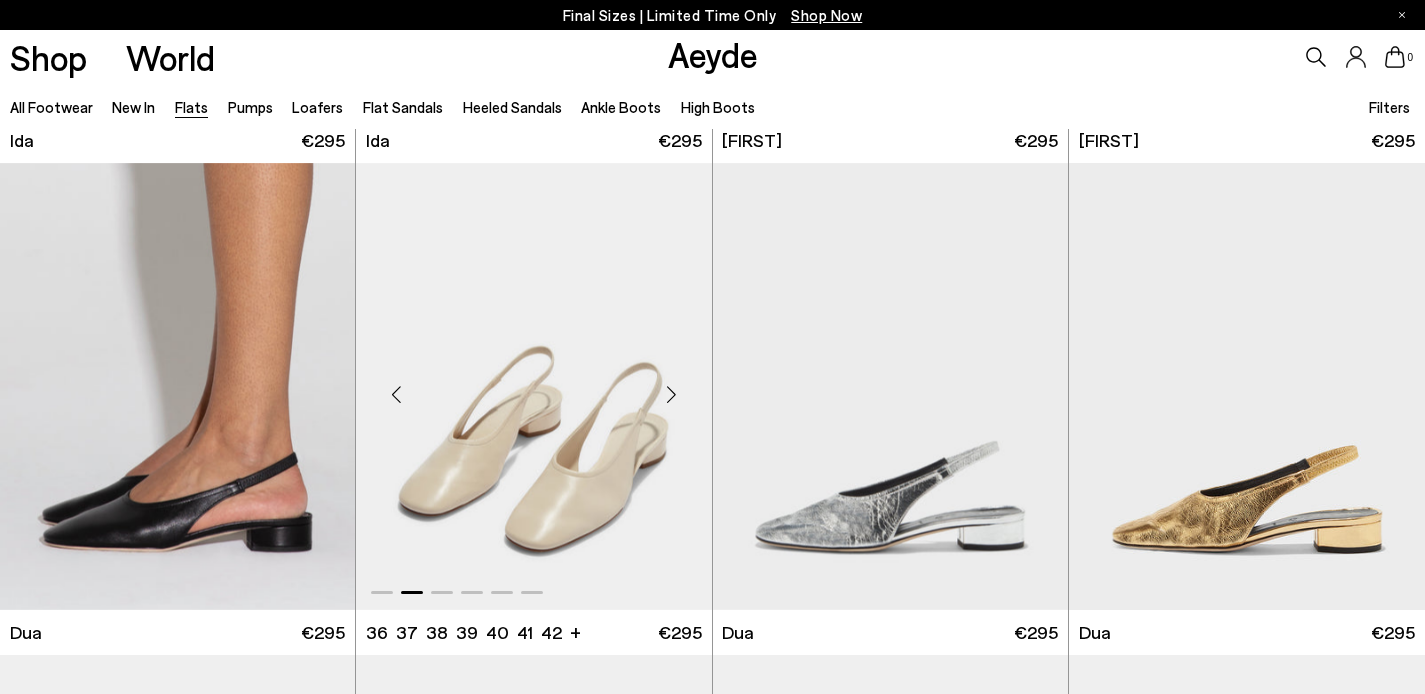 click at bounding box center [672, 394] 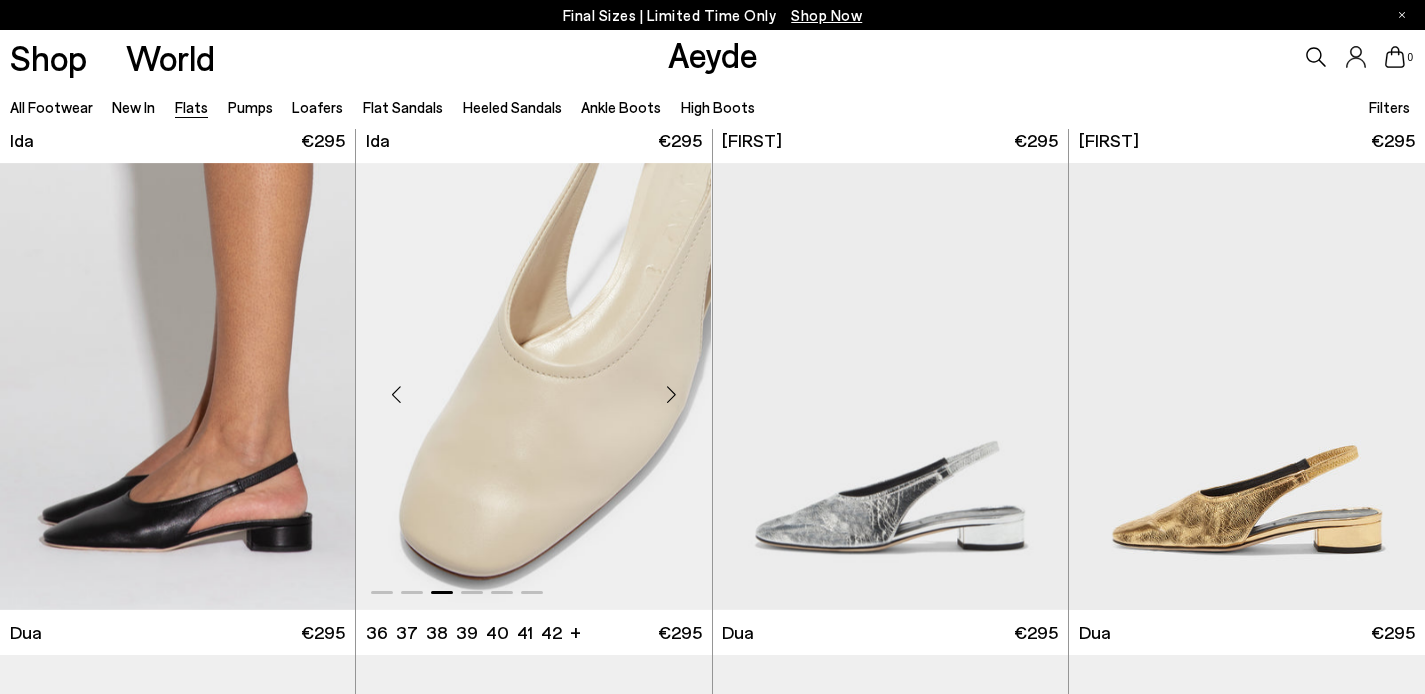 click at bounding box center (672, 394) 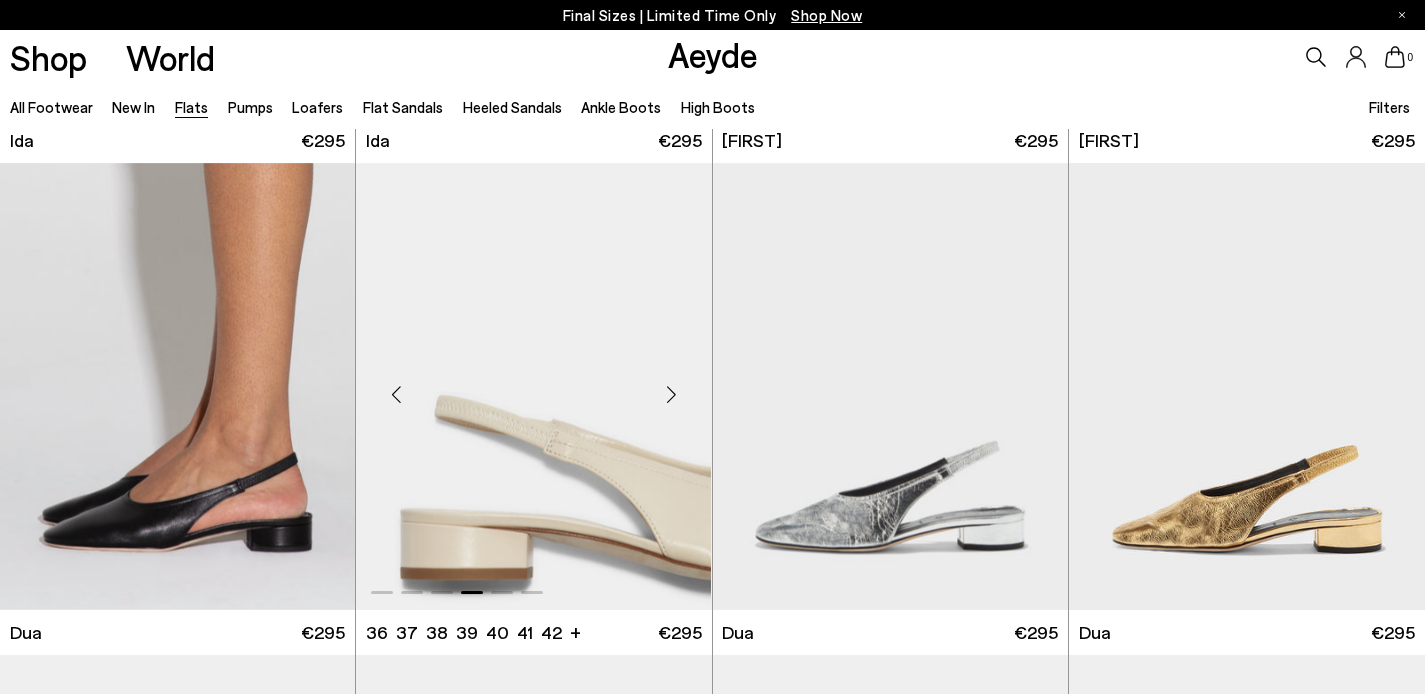 click at bounding box center (672, 394) 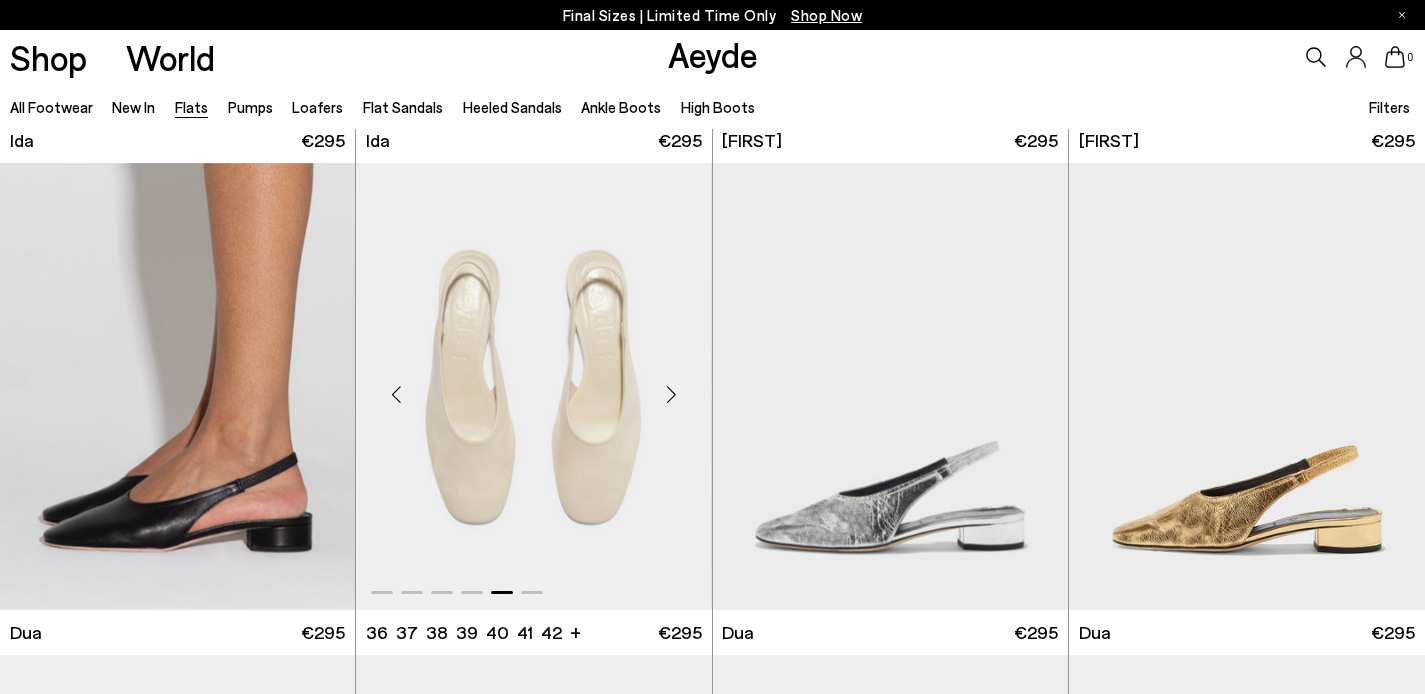 click at bounding box center [672, 394] 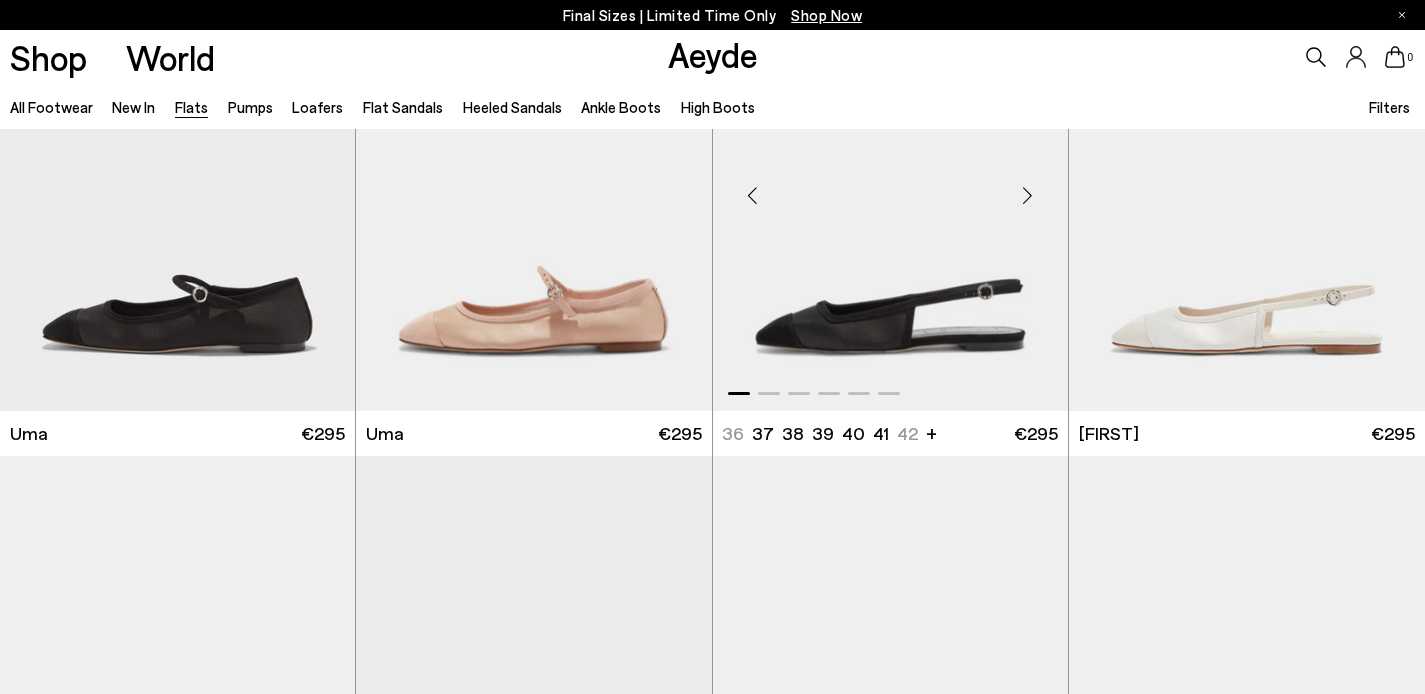 scroll, scrollTop: 8372, scrollLeft: 0, axis: vertical 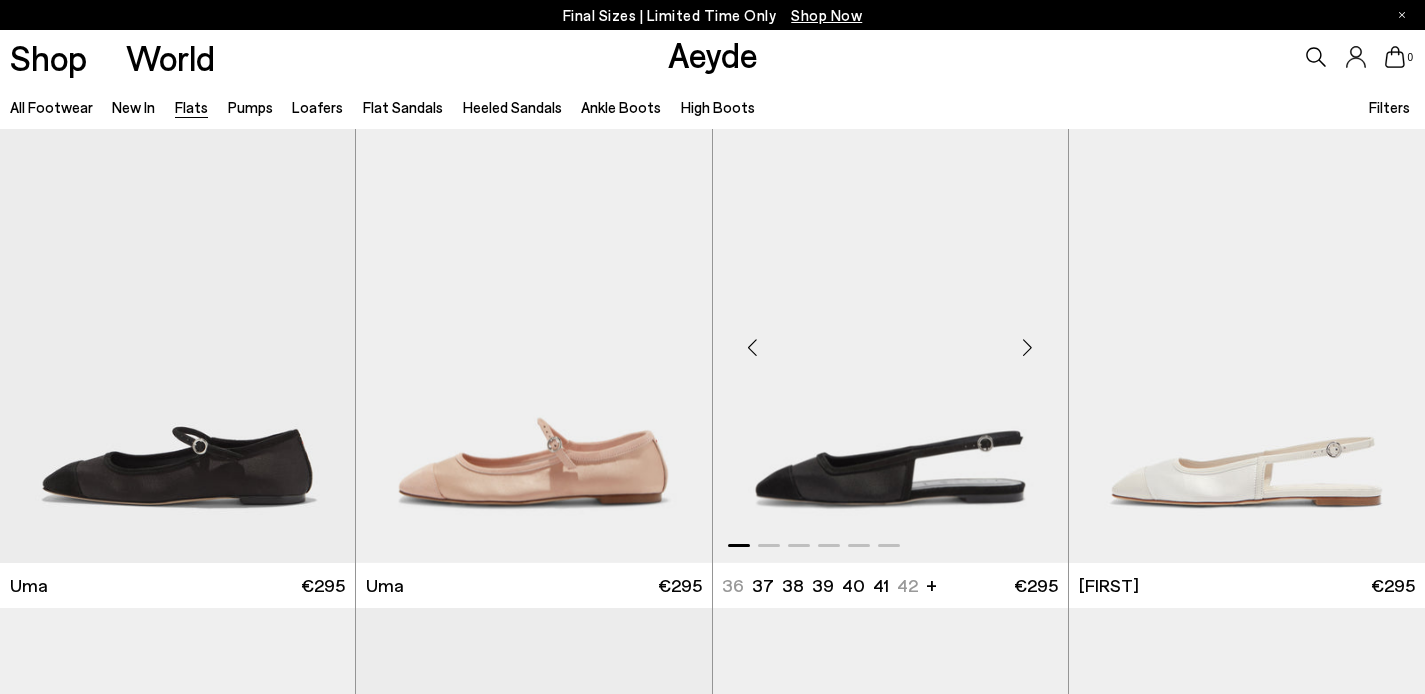 click at bounding box center [1028, 347] 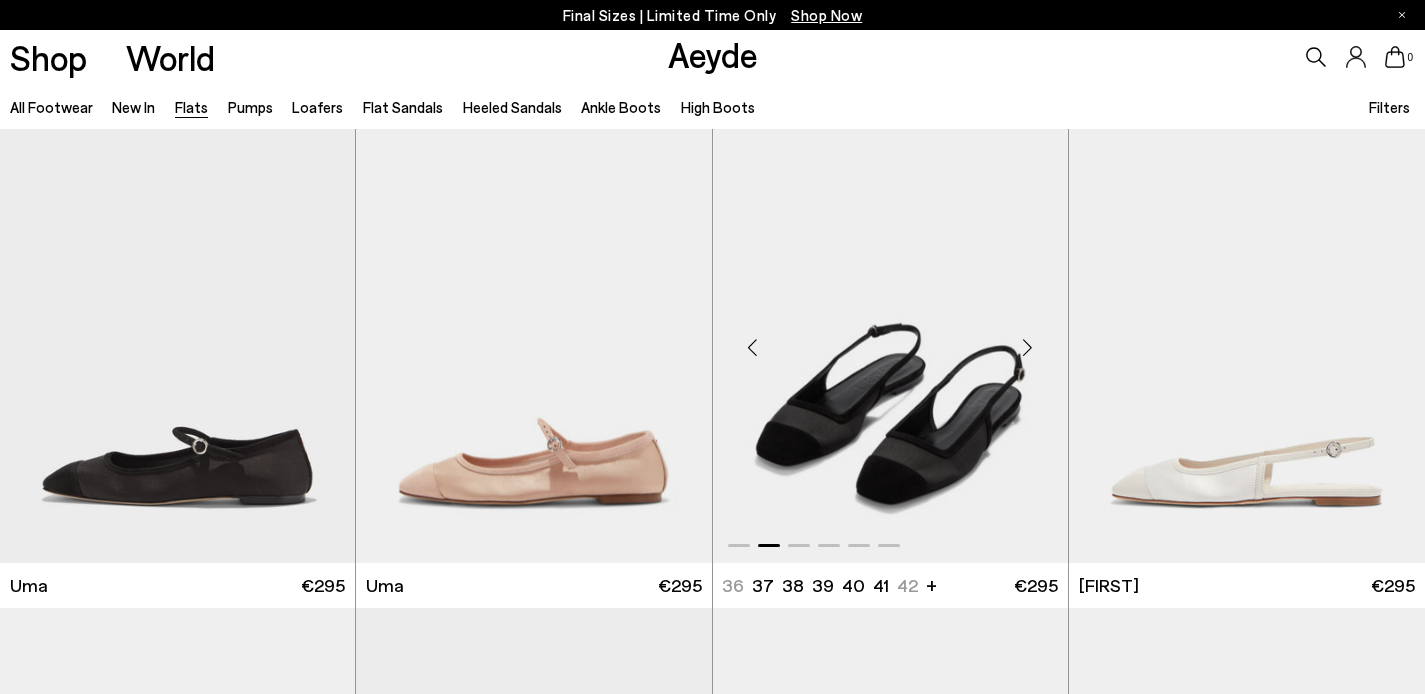 click at bounding box center (1028, 347) 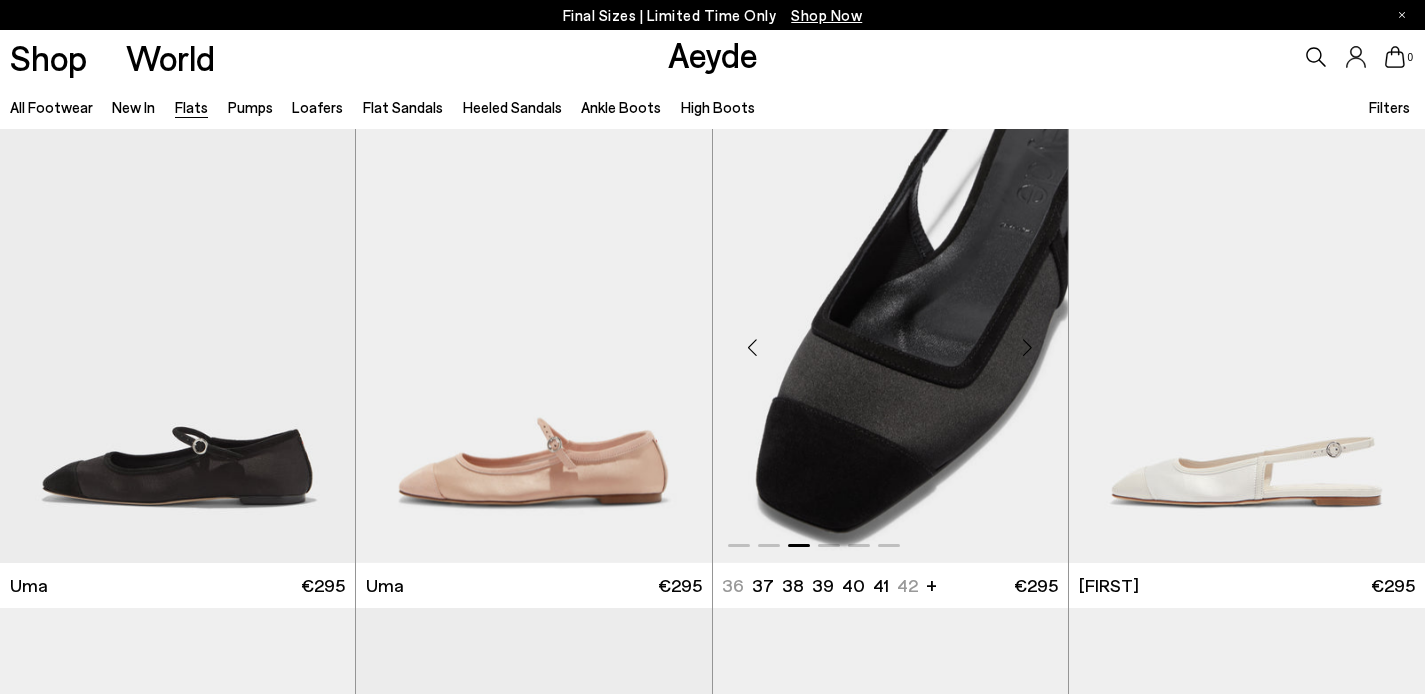 click at bounding box center [1028, 347] 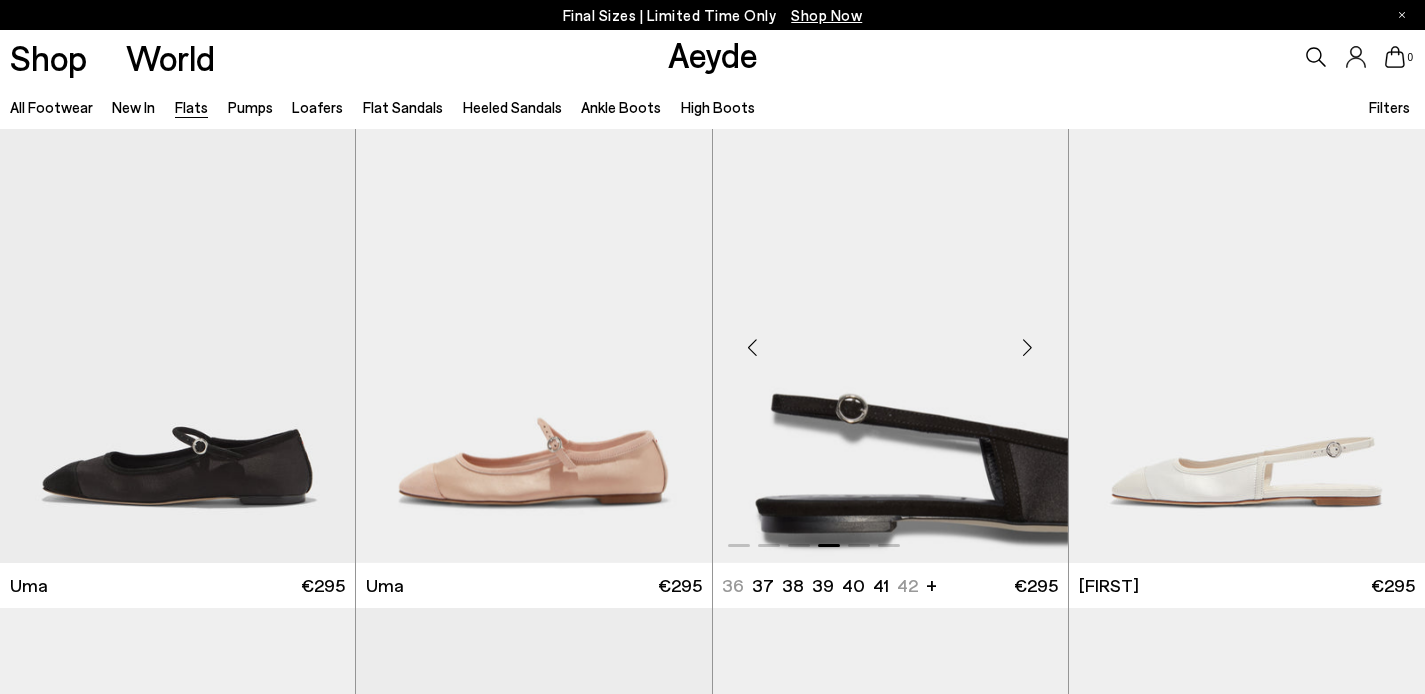 click at bounding box center [1028, 347] 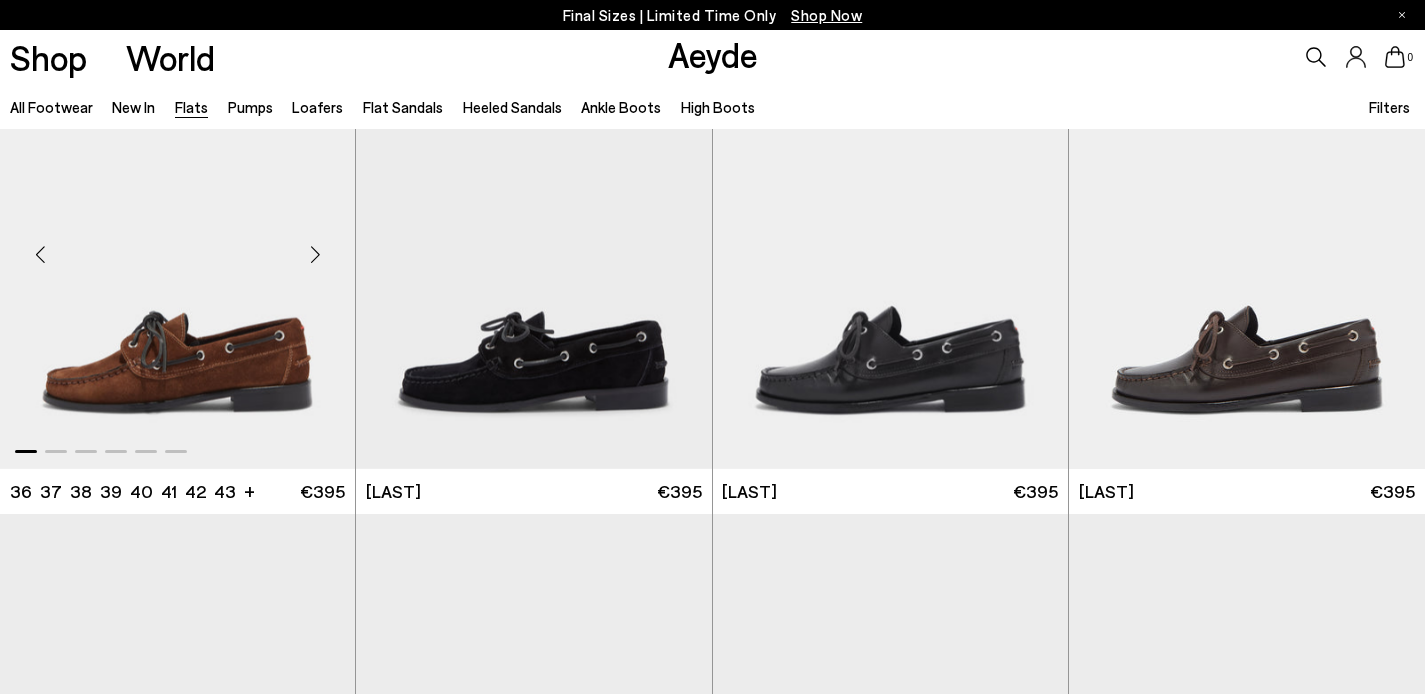 scroll, scrollTop: 8955, scrollLeft: 0, axis: vertical 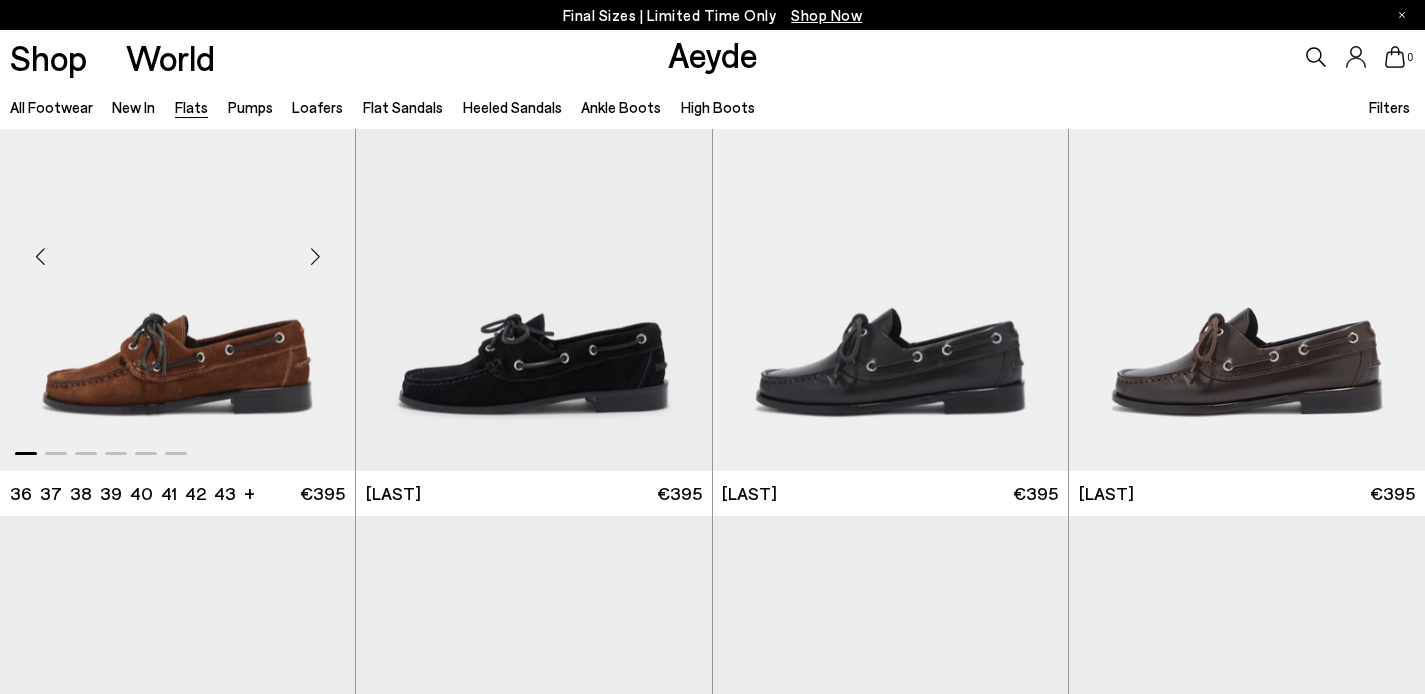 click at bounding box center [315, 256] 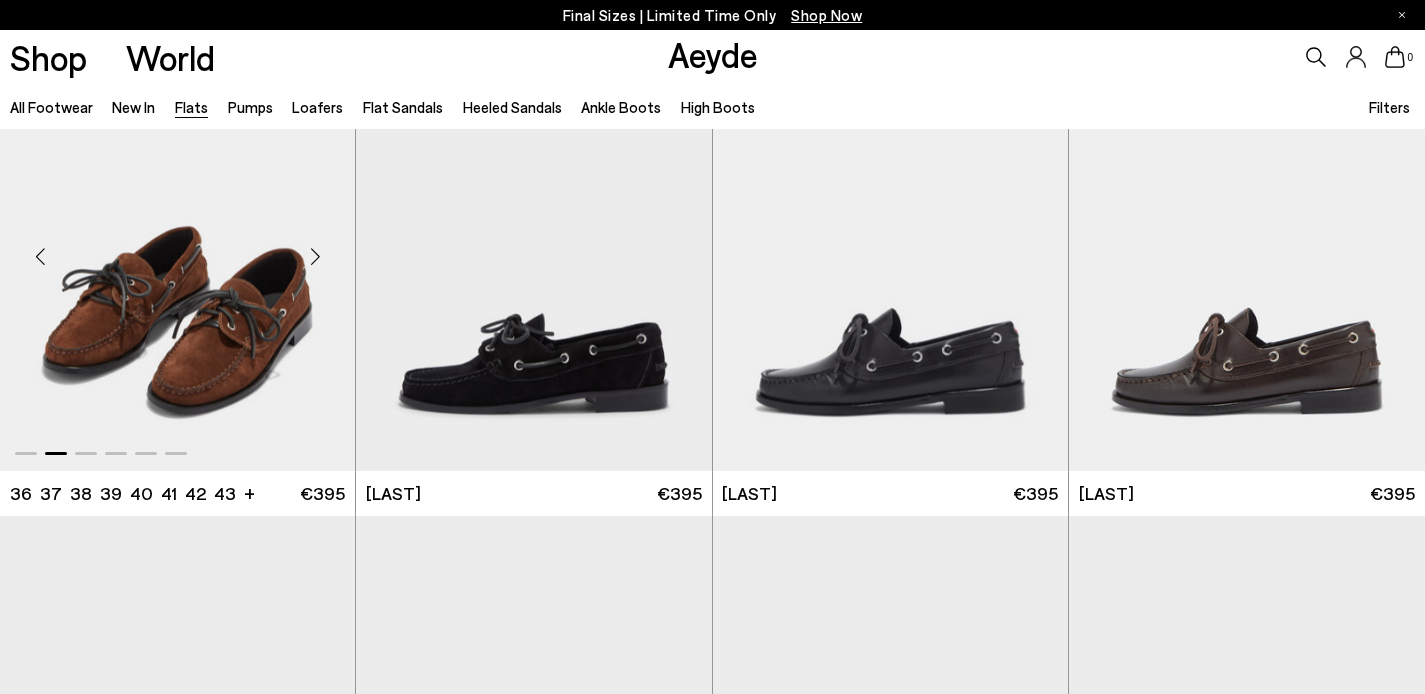click at bounding box center (315, 256) 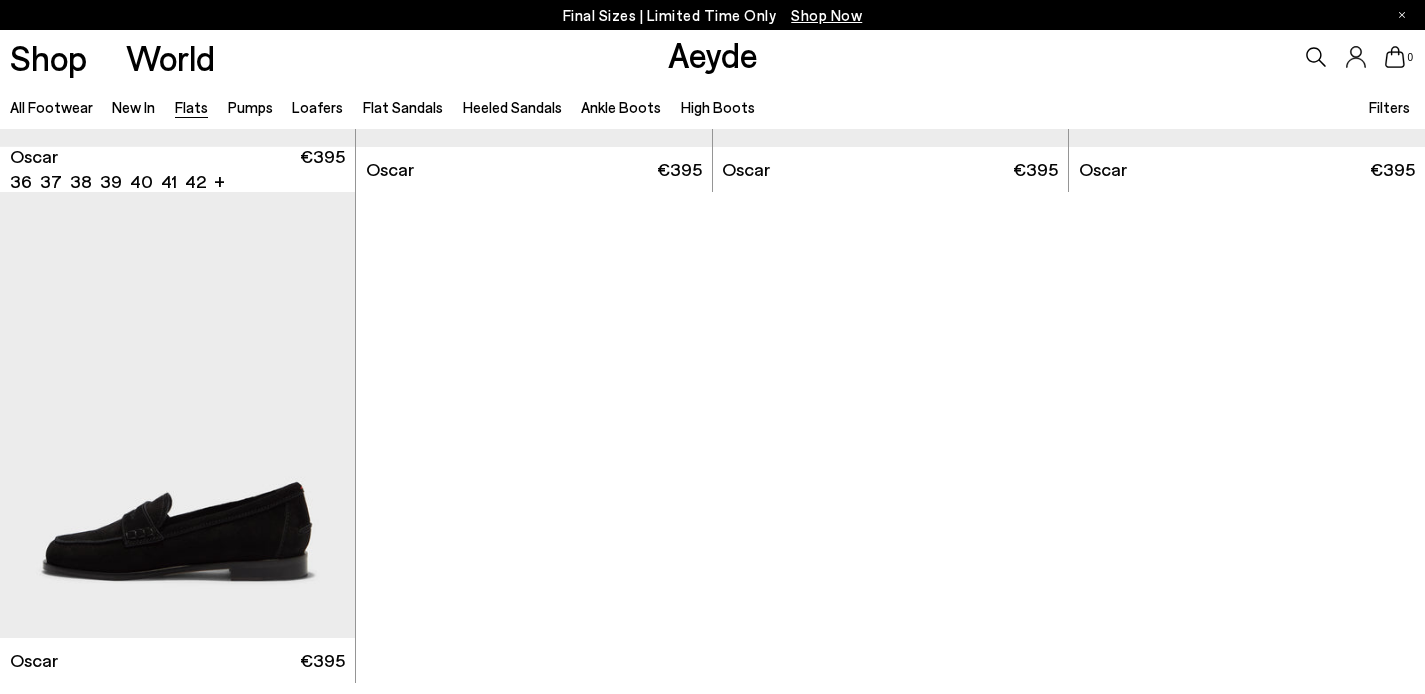 scroll, scrollTop: 10291, scrollLeft: 0, axis: vertical 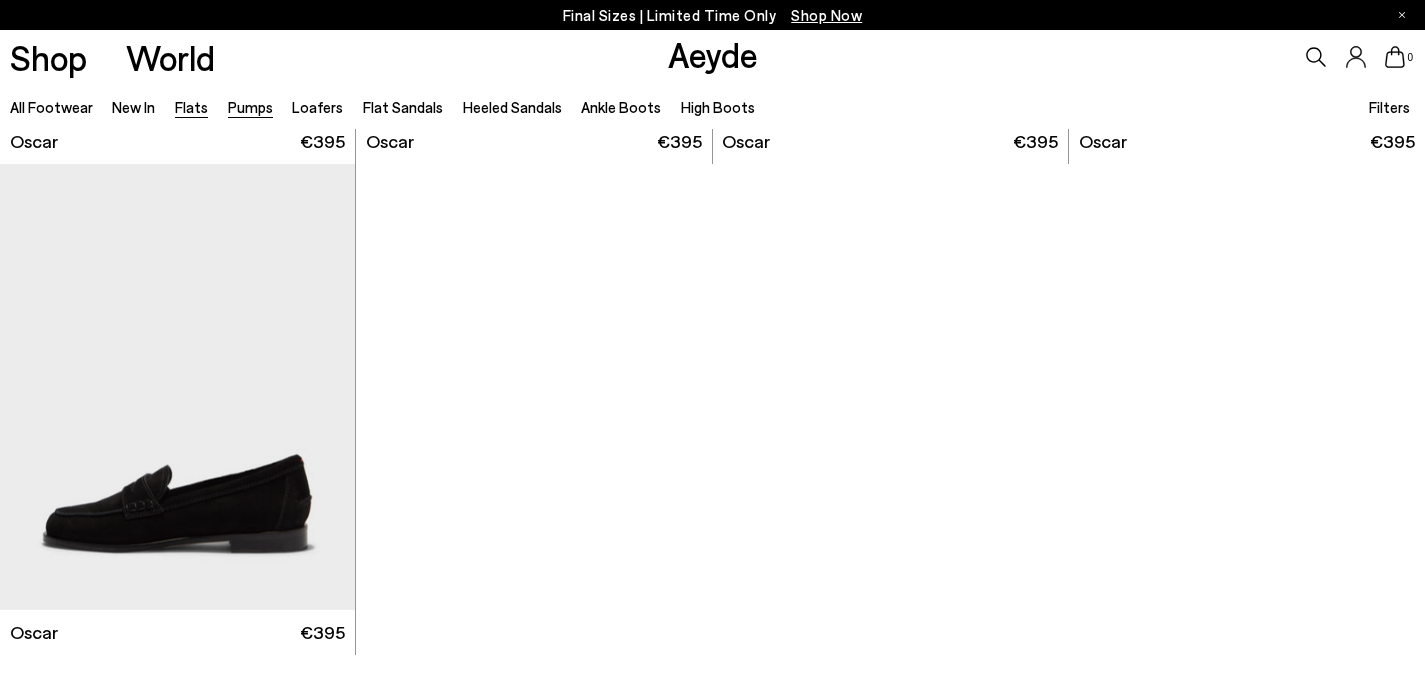 click on "Pumps" at bounding box center (250, 107) 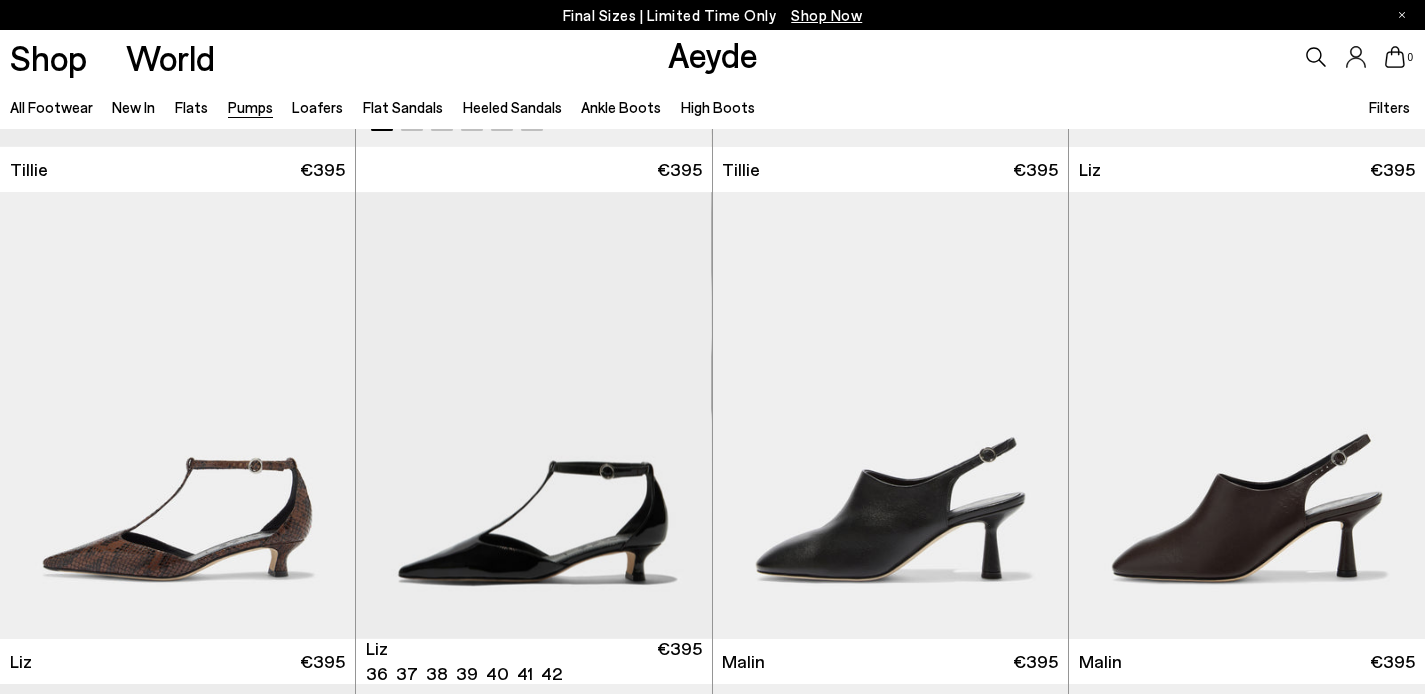 scroll, scrollTop: 0, scrollLeft: 0, axis: both 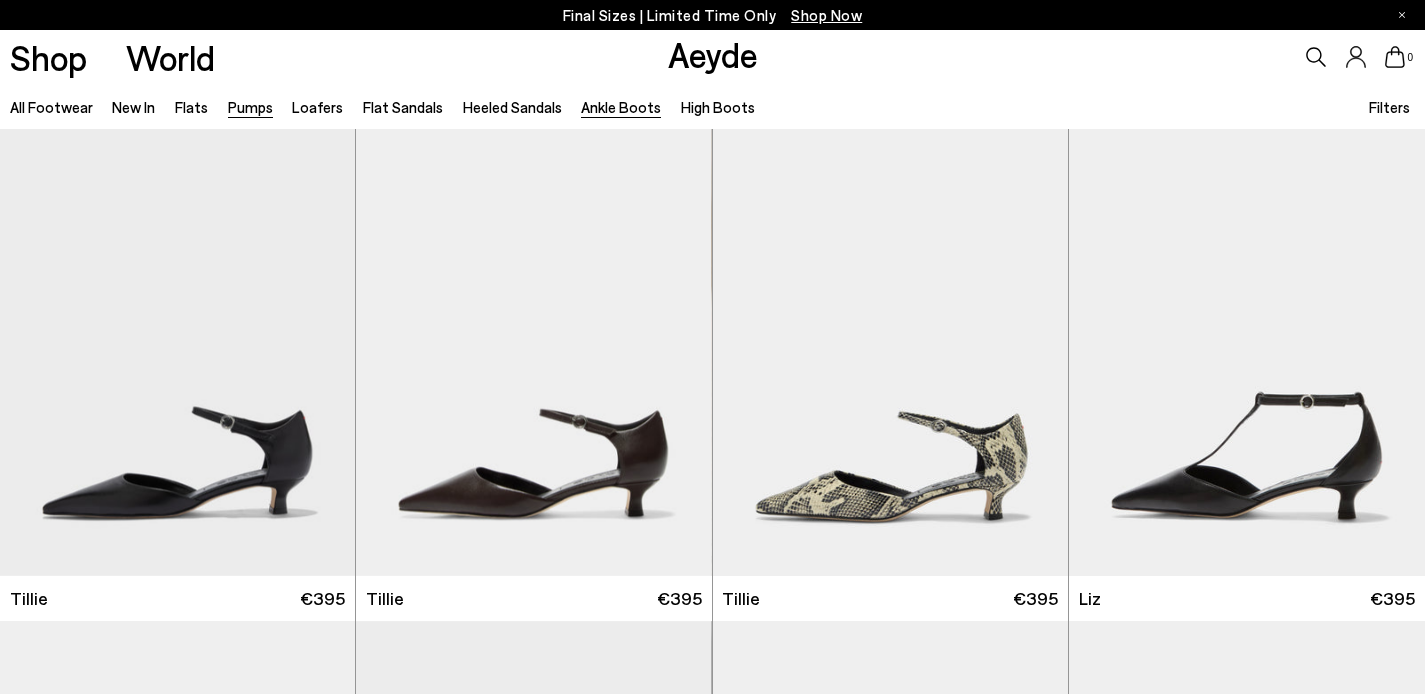 click on "Ankle Boots" at bounding box center (621, 107) 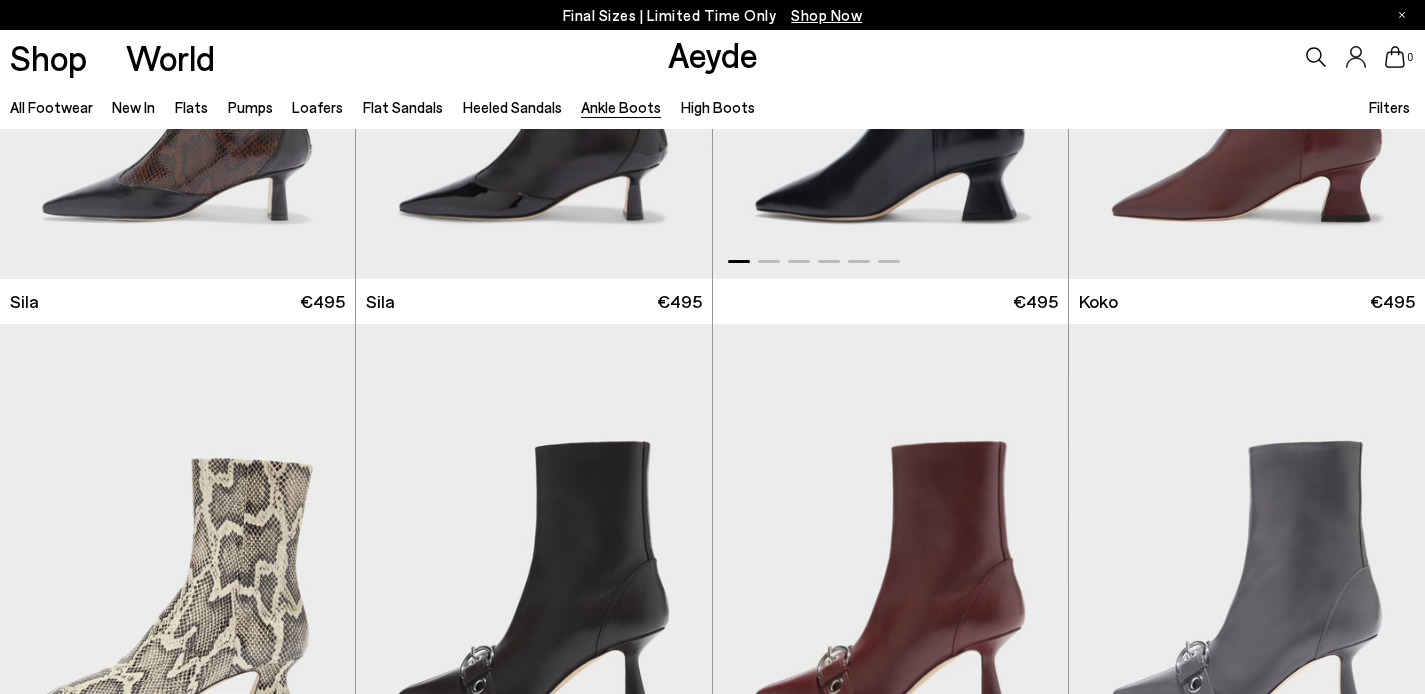 scroll, scrollTop: 371, scrollLeft: 0, axis: vertical 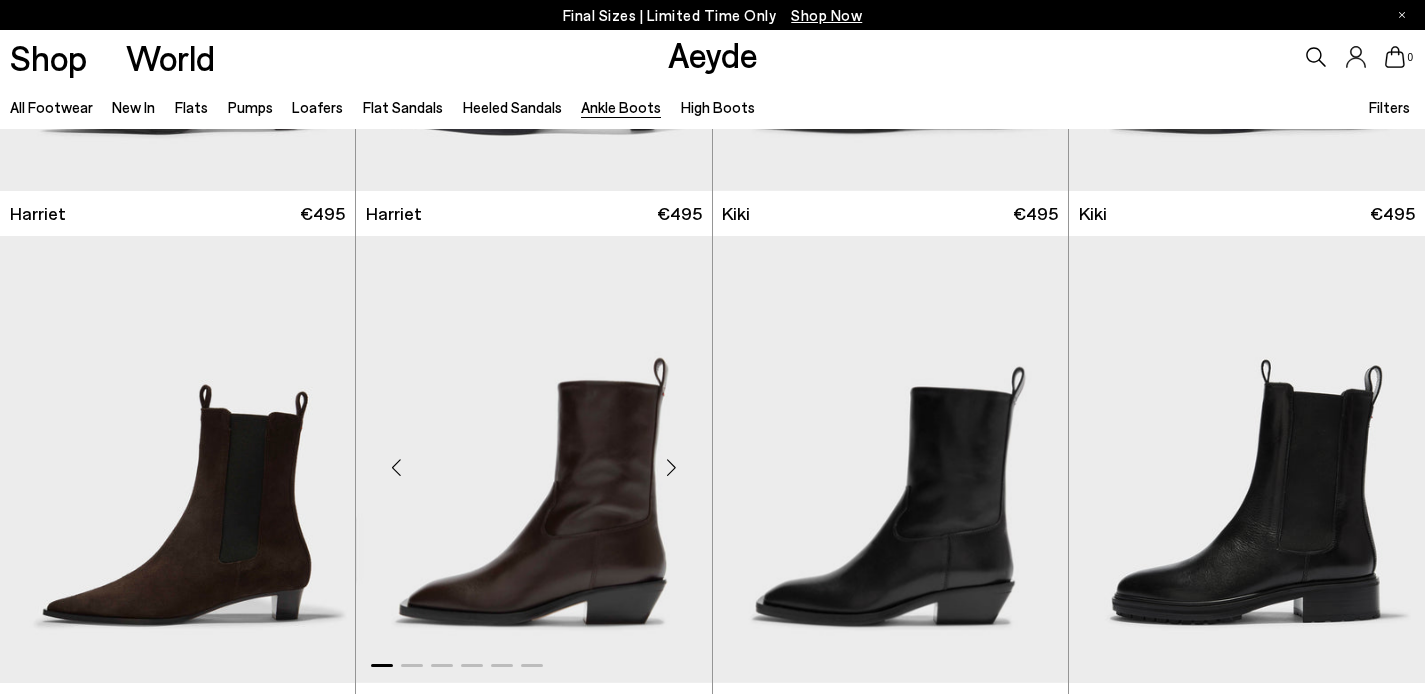 click at bounding box center (672, 468) 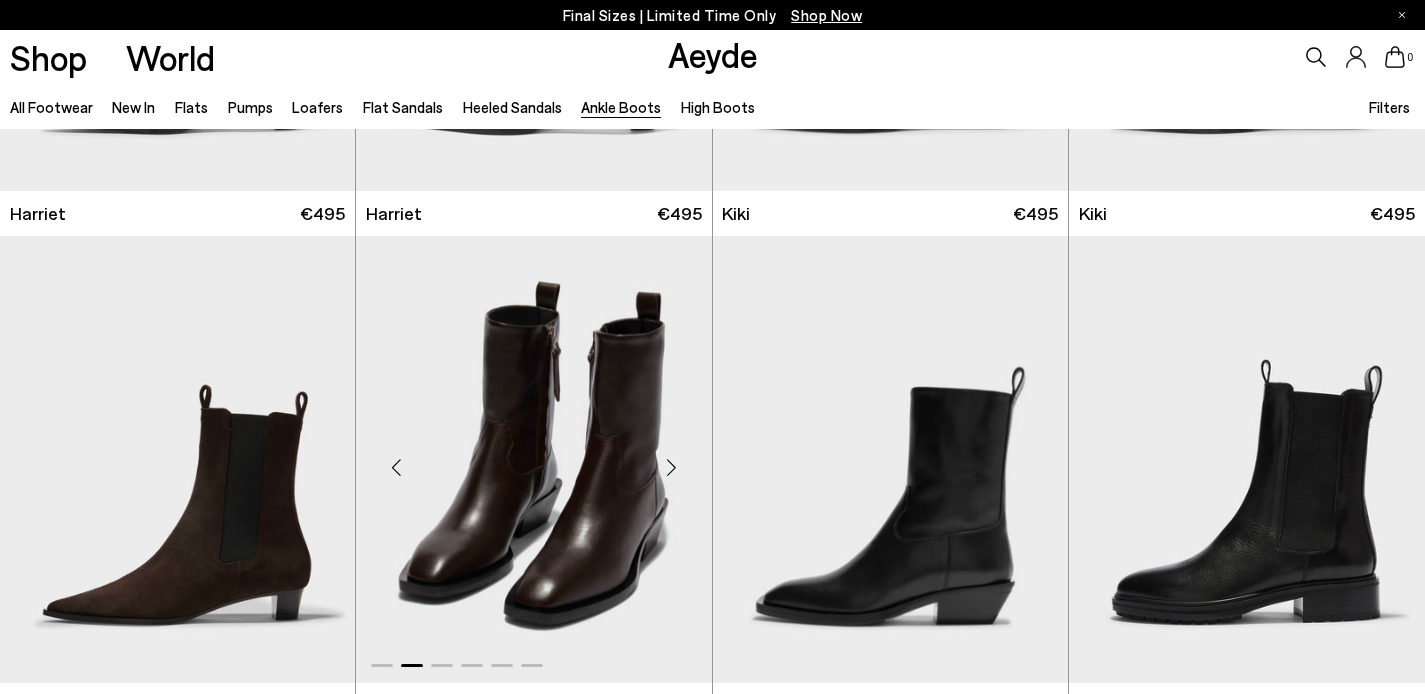 click at bounding box center (672, 468) 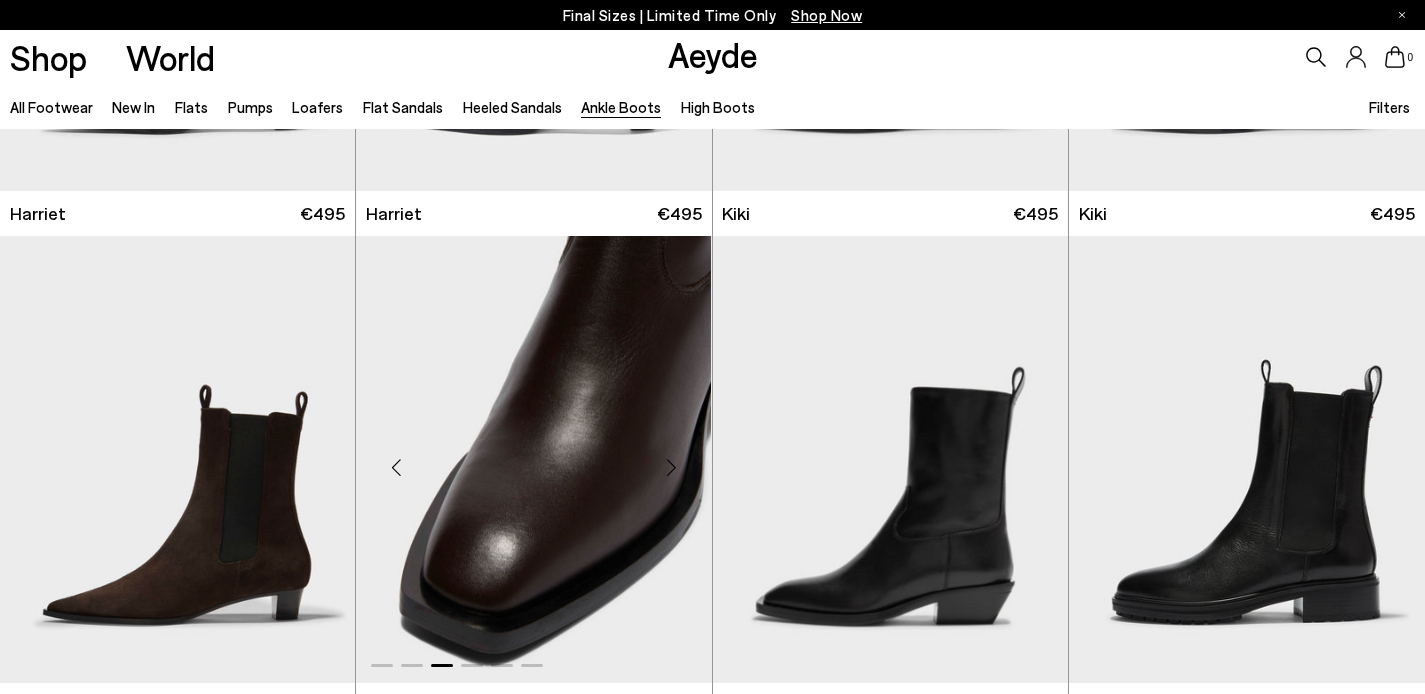 click at bounding box center (672, 468) 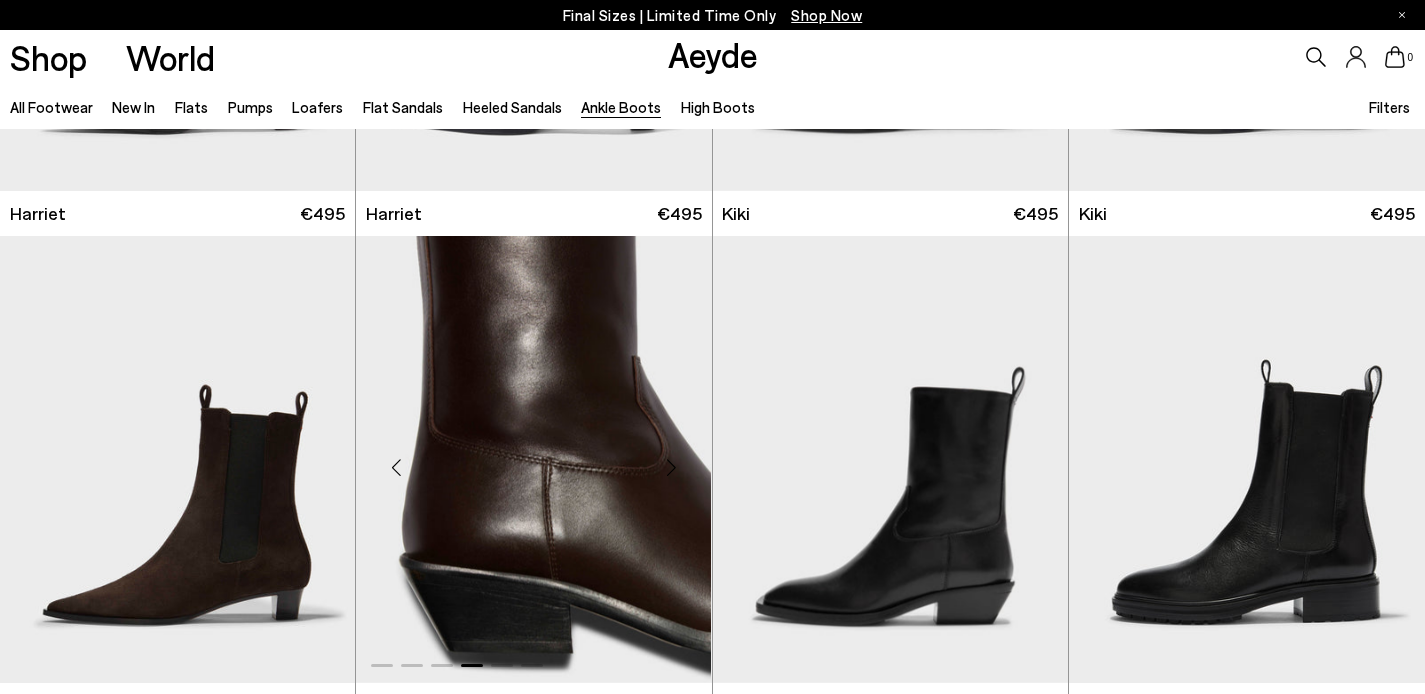 click at bounding box center (672, 468) 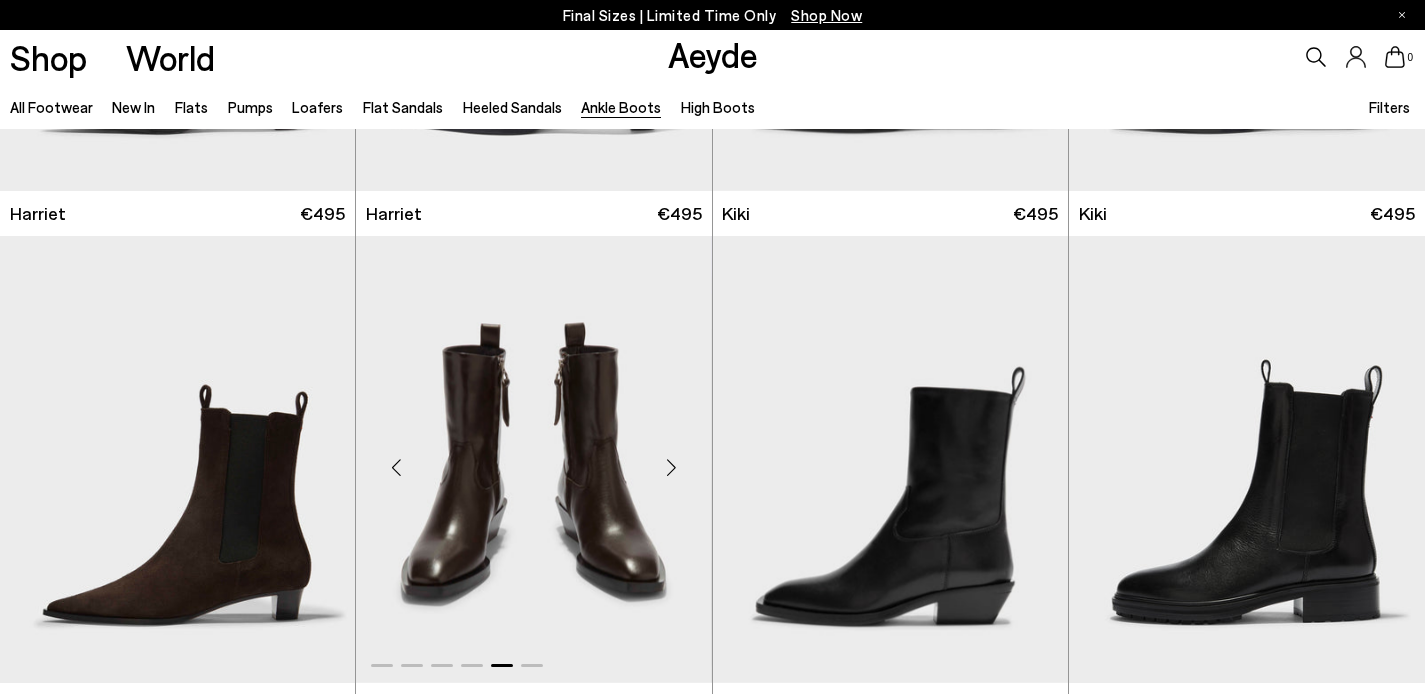 click at bounding box center [672, 468] 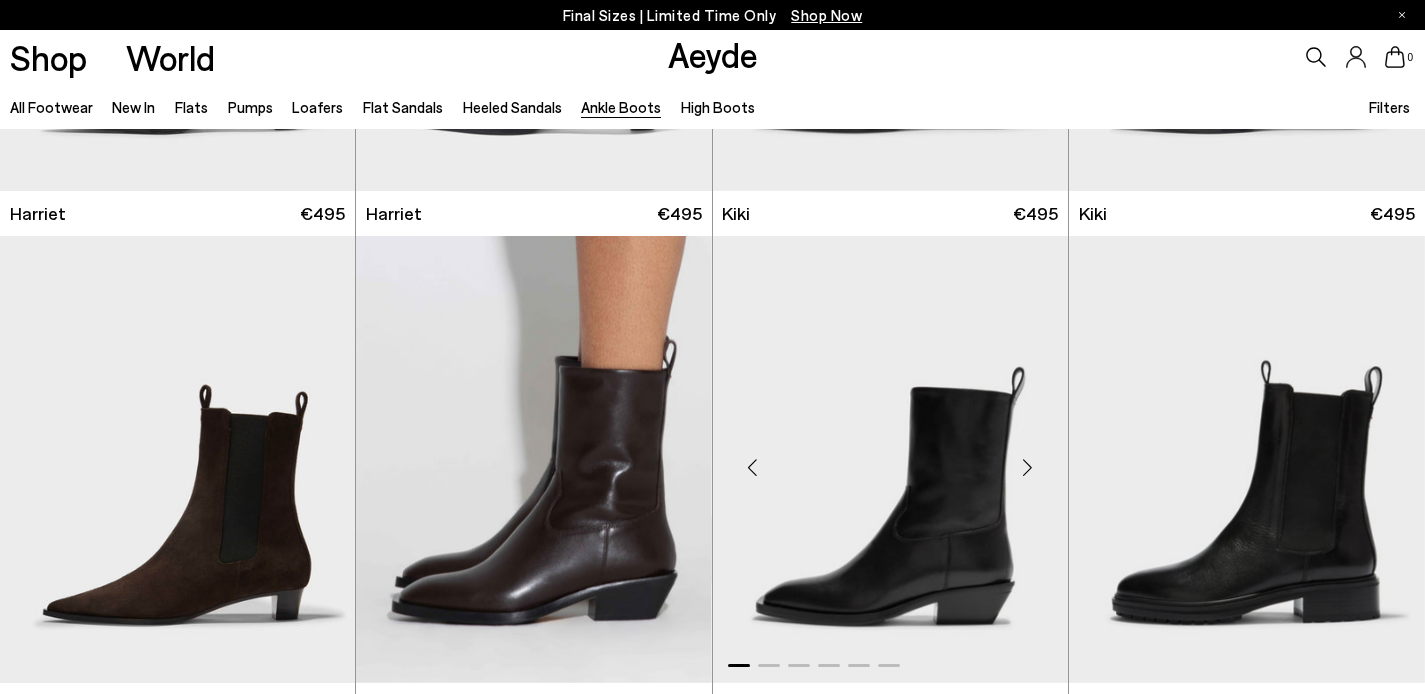 click at bounding box center [1028, 468] 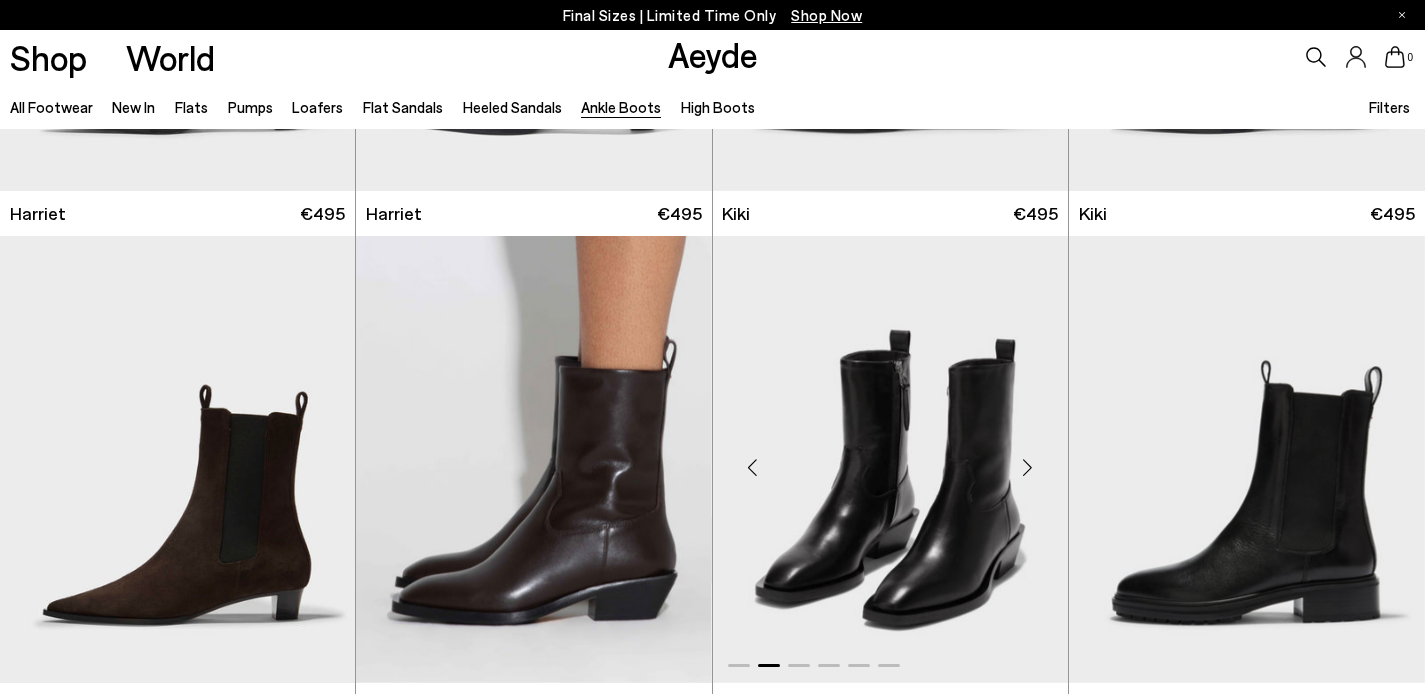 click at bounding box center [1028, 468] 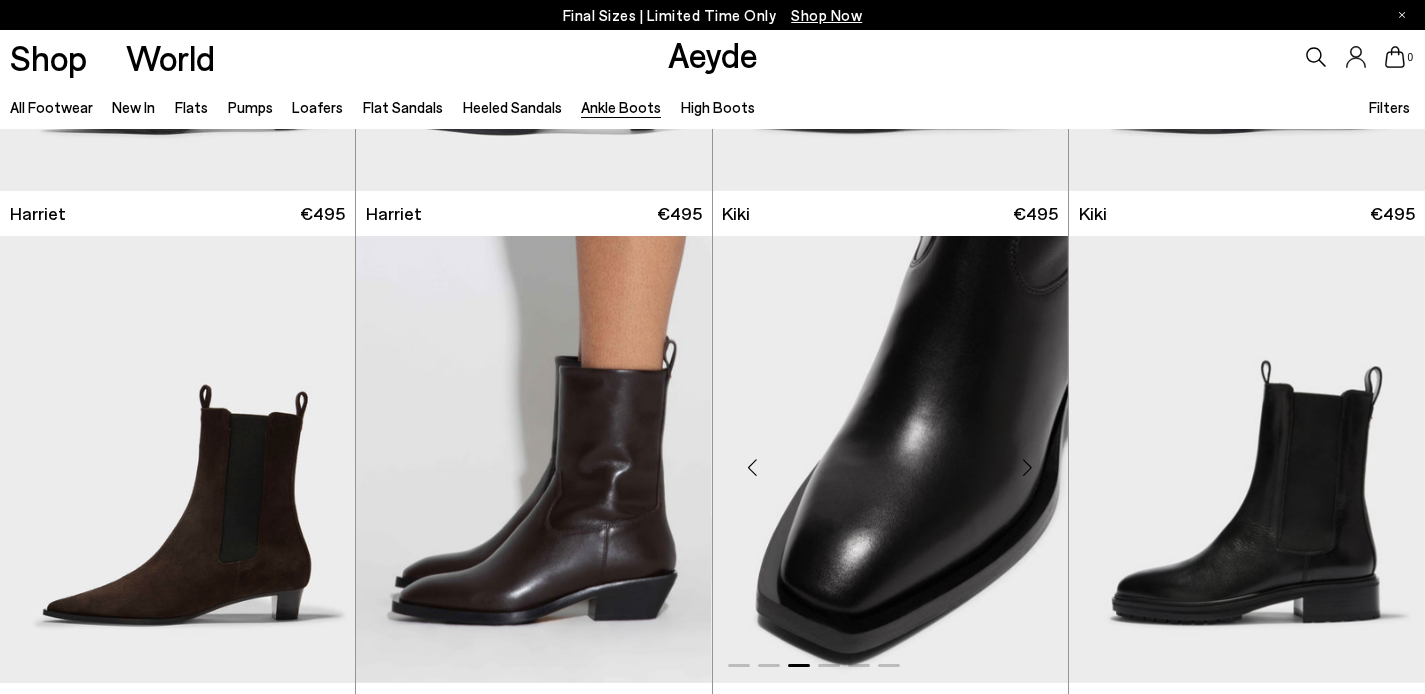 click at bounding box center (1028, 468) 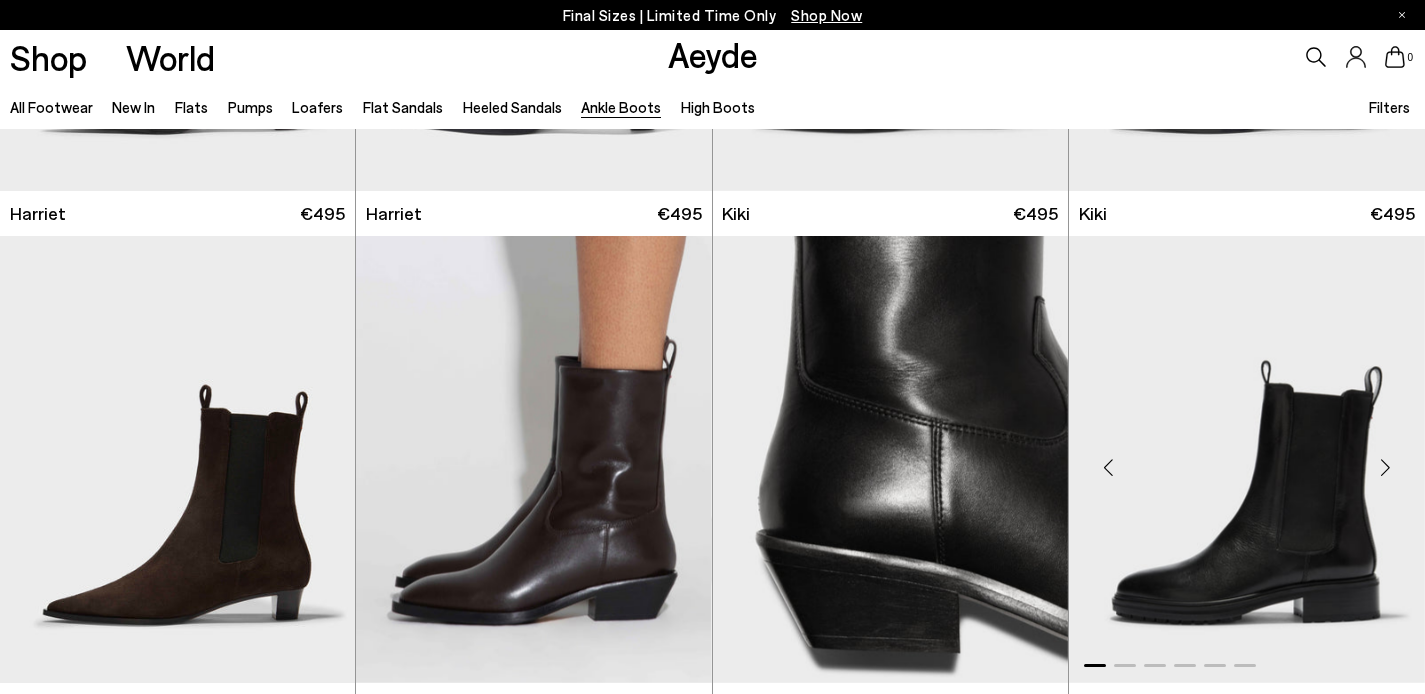click at bounding box center (1385, 468) 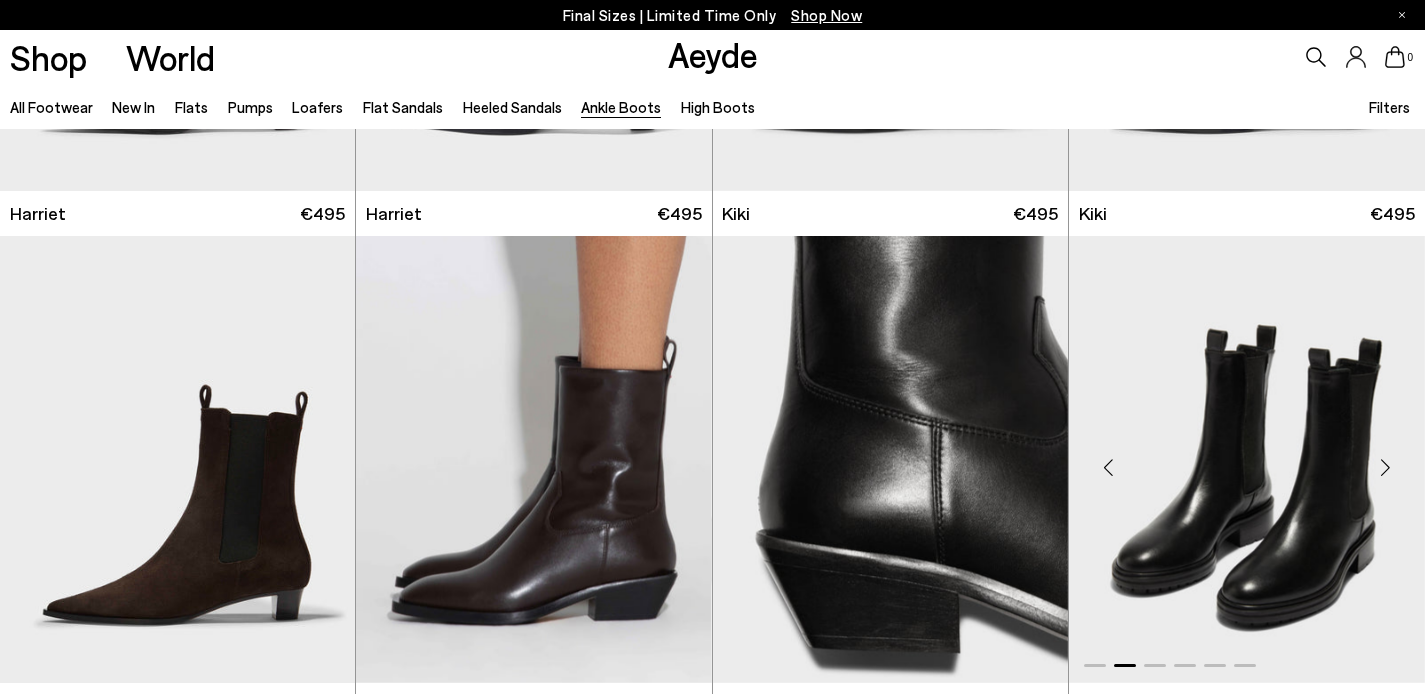 click at bounding box center (1385, 468) 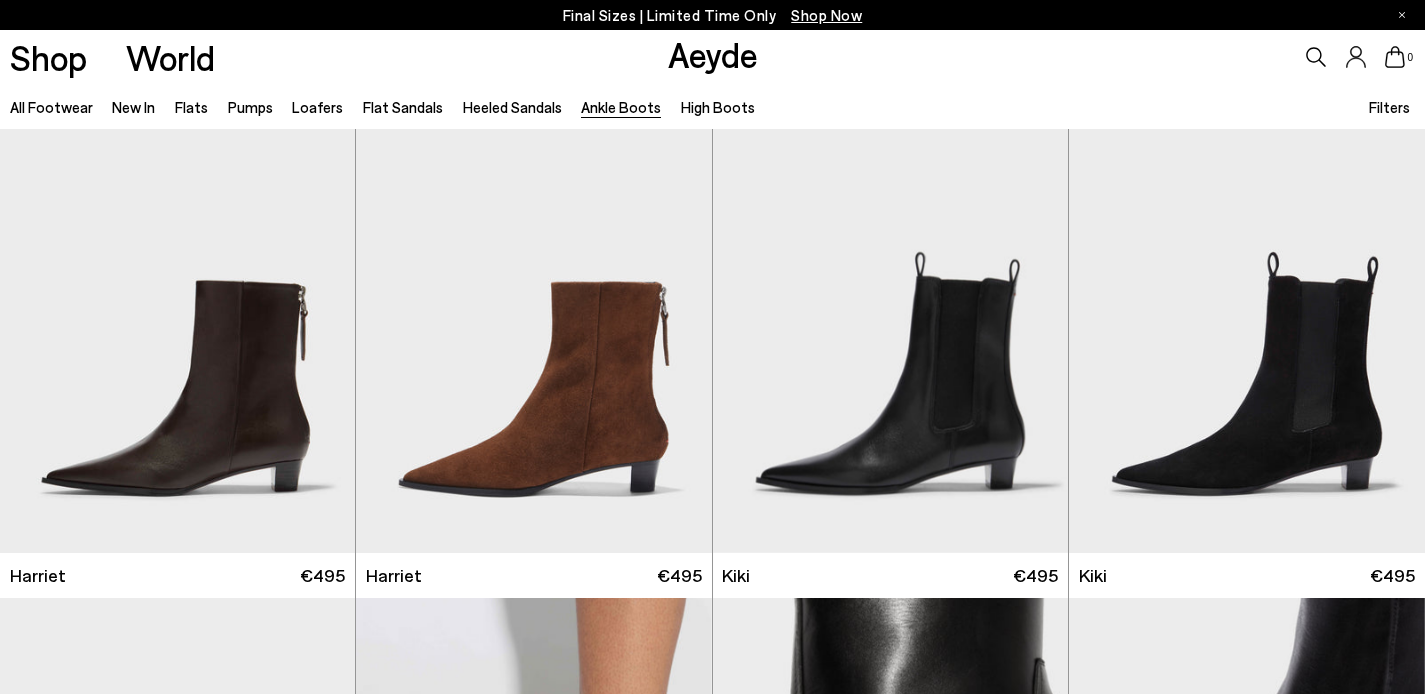 scroll, scrollTop: 1477, scrollLeft: 0, axis: vertical 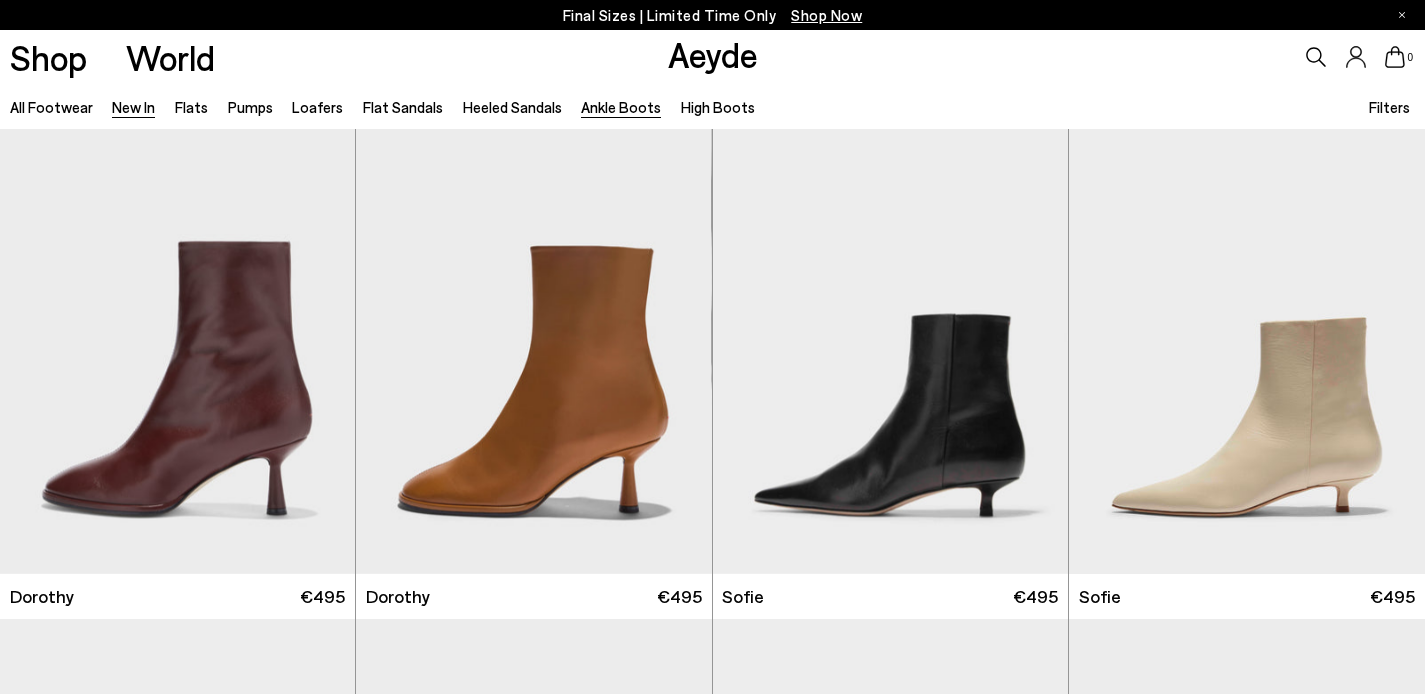 click on "New In" at bounding box center [133, 107] 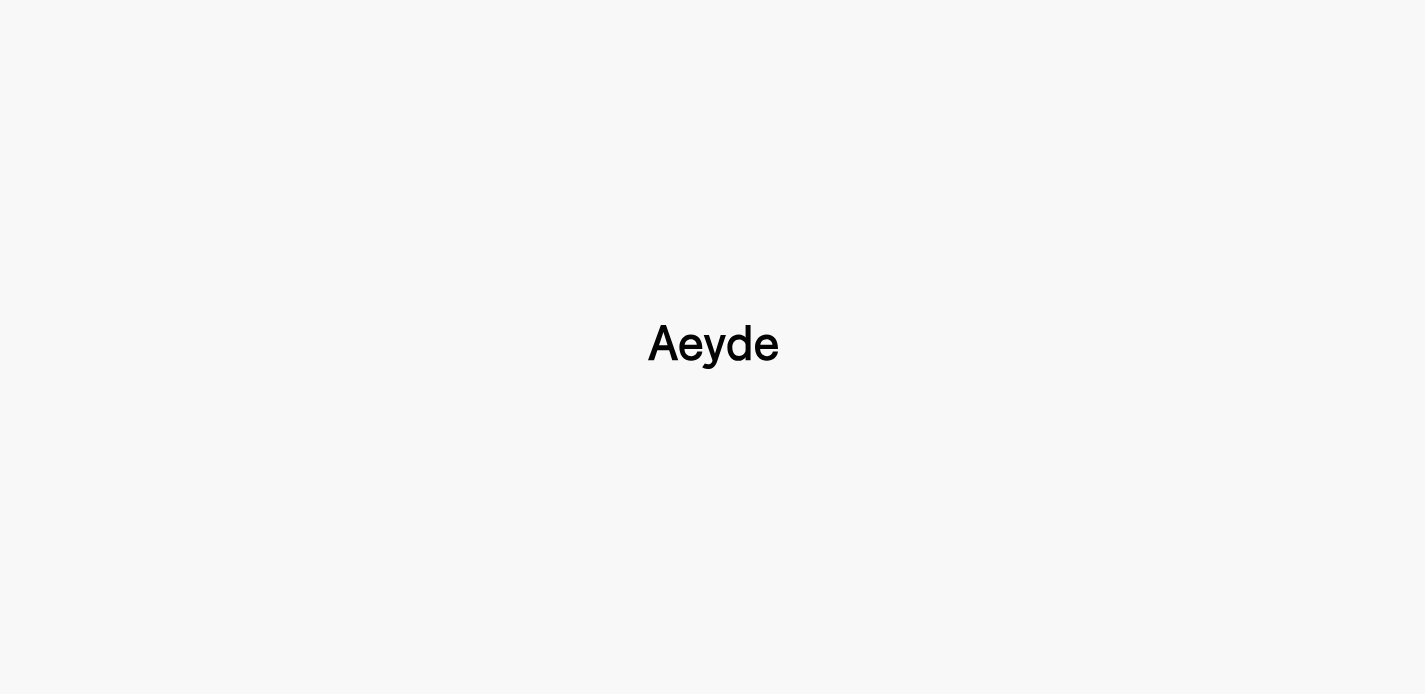 scroll, scrollTop: 0, scrollLeft: 0, axis: both 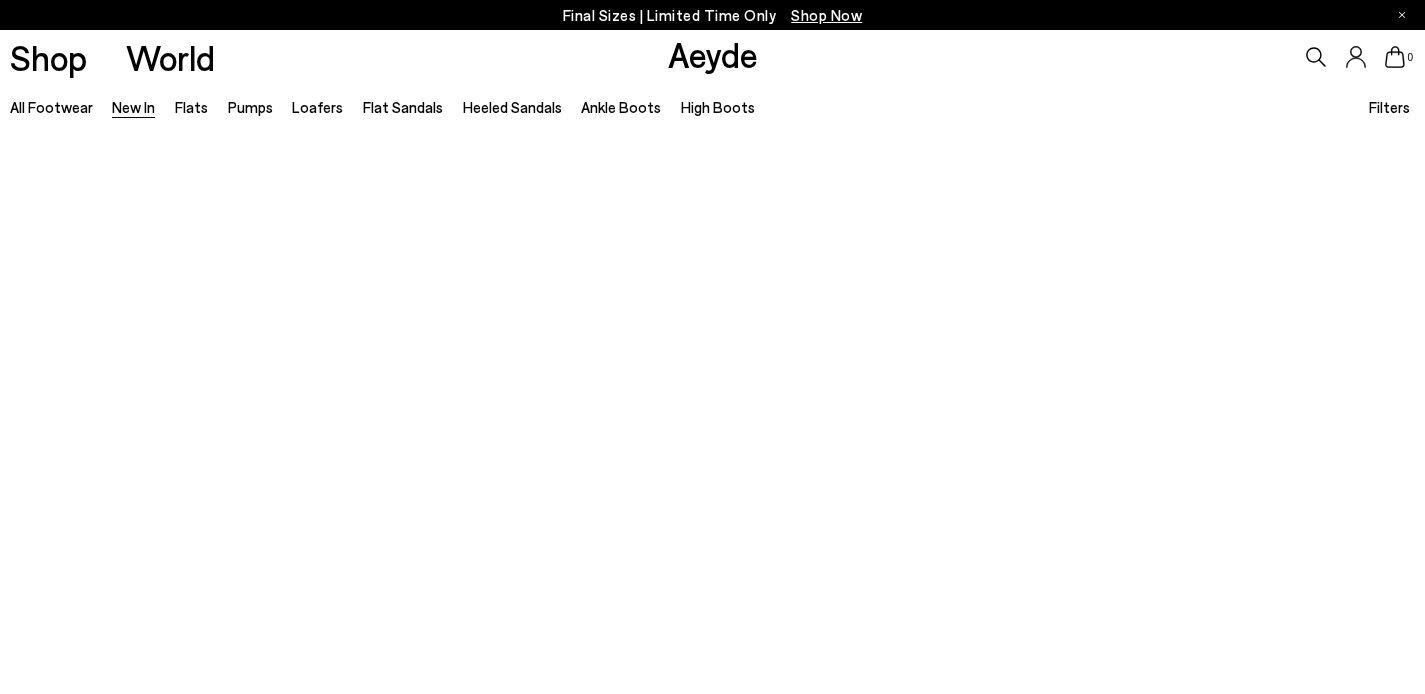 type 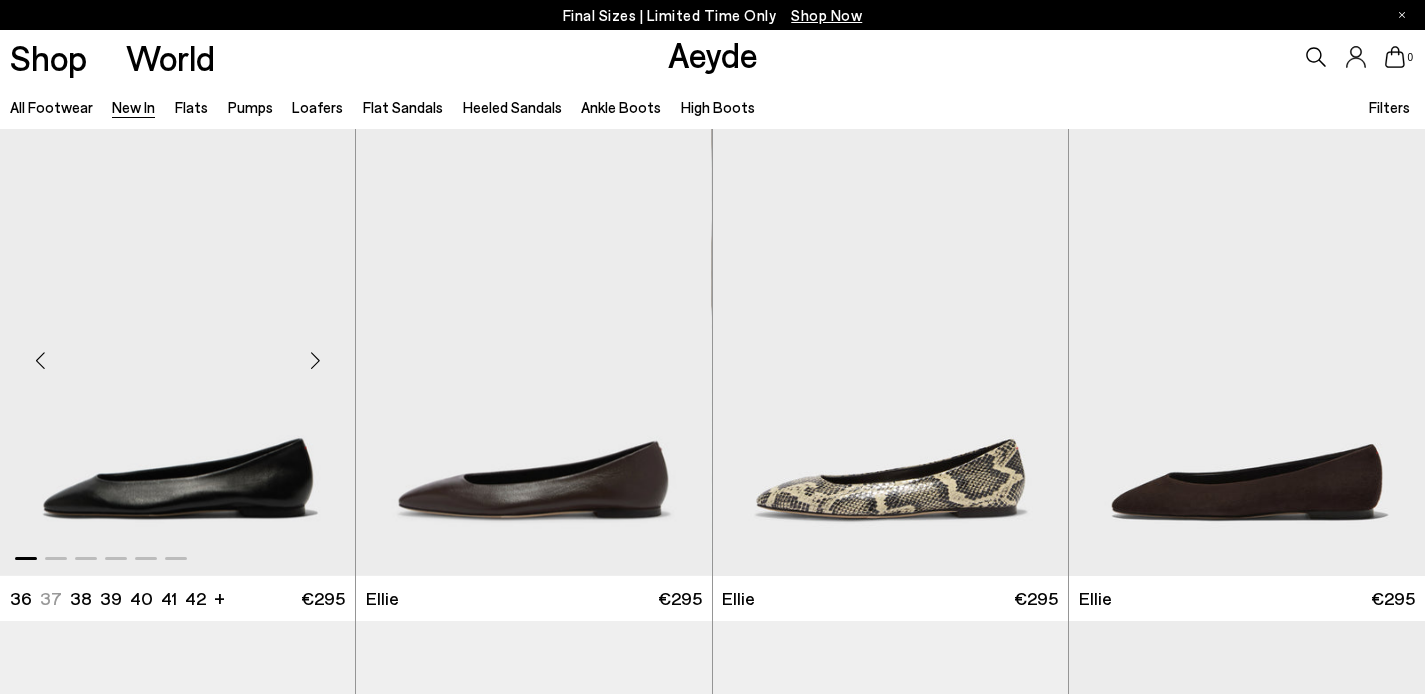 click at bounding box center [315, 361] 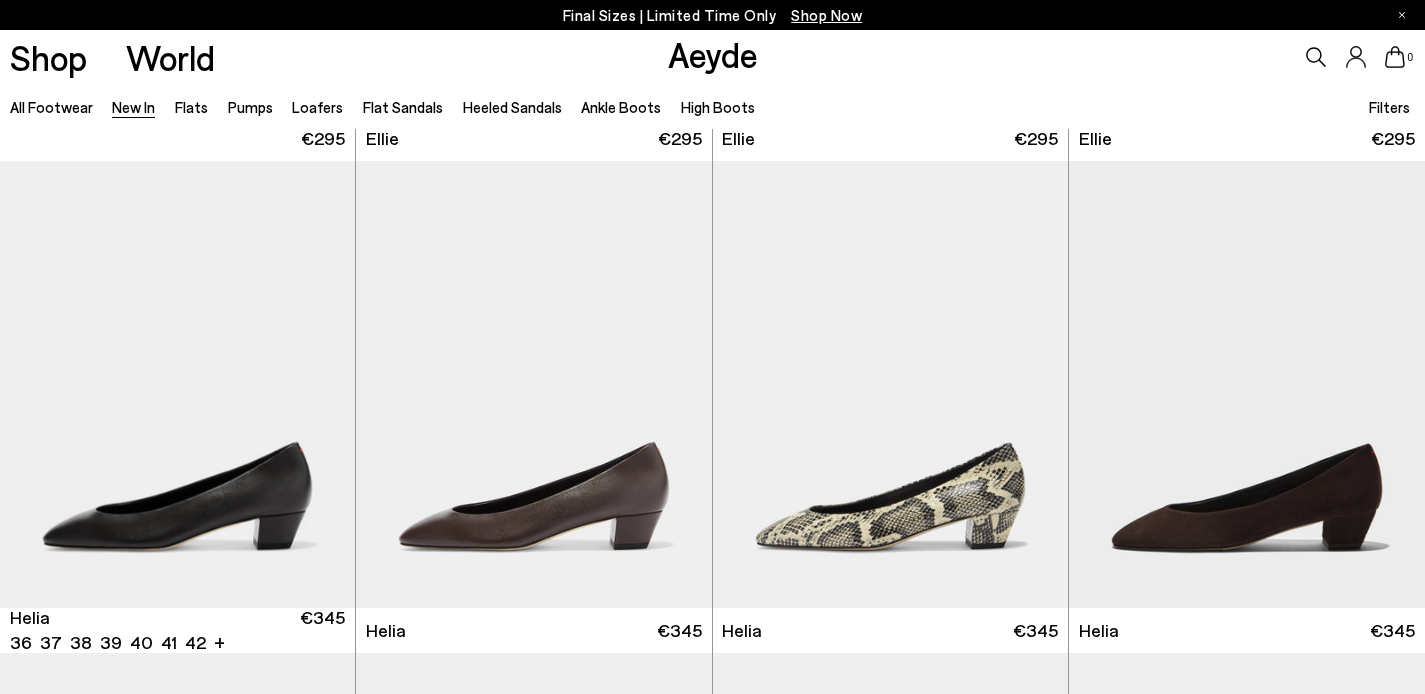 scroll, scrollTop: 857, scrollLeft: 0, axis: vertical 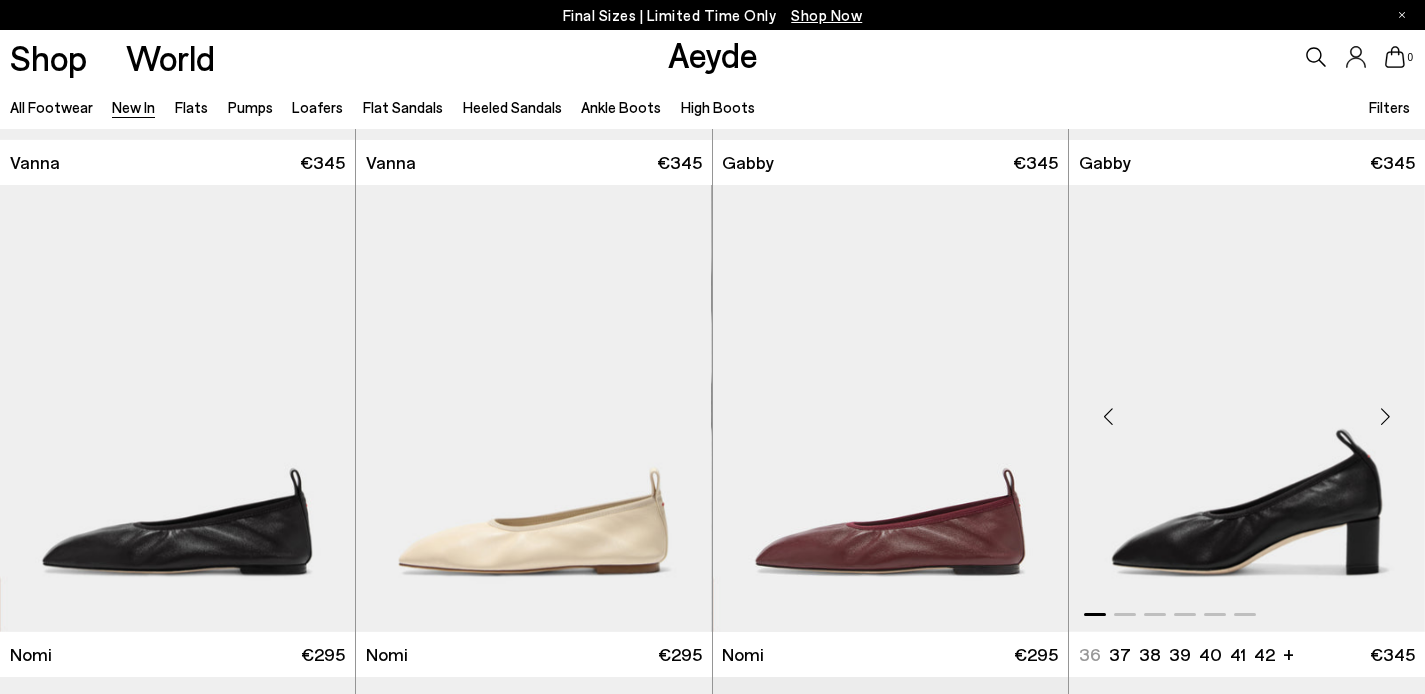 click at bounding box center (1385, 417) 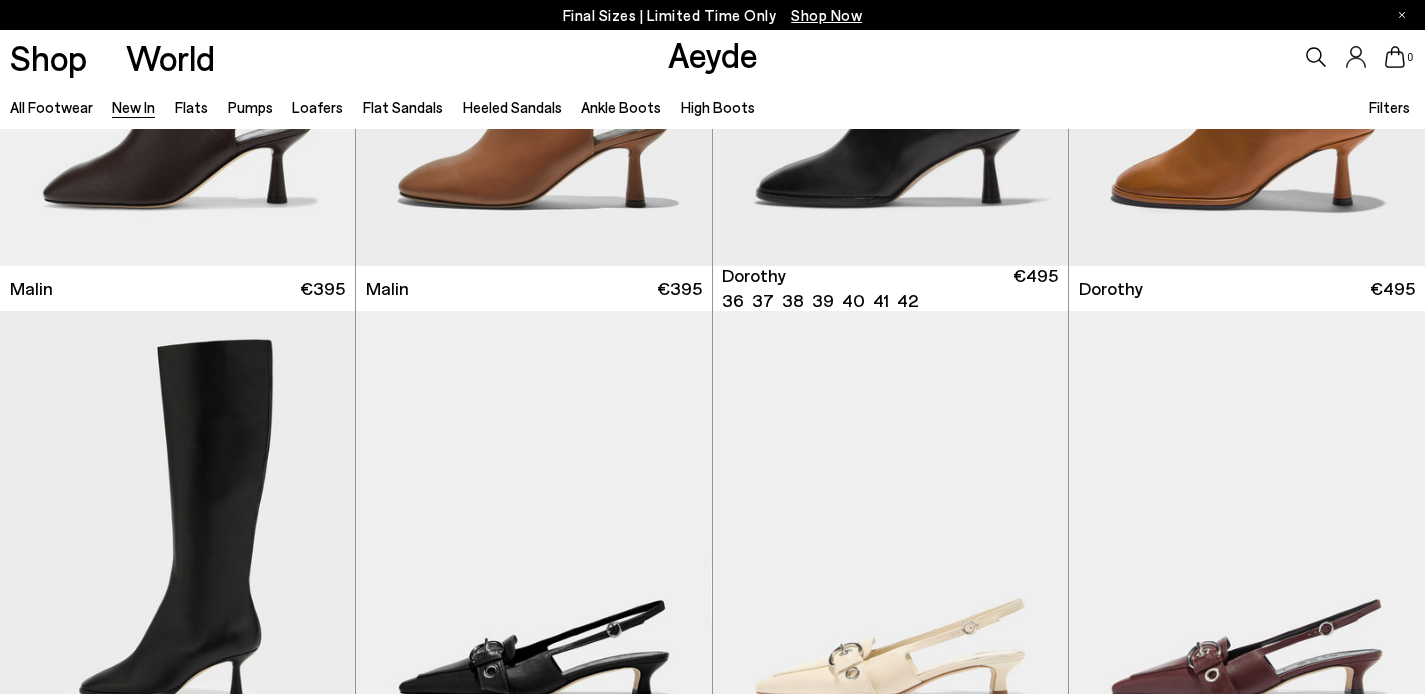 scroll, scrollTop: 3828, scrollLeft: 0, axis: vertical 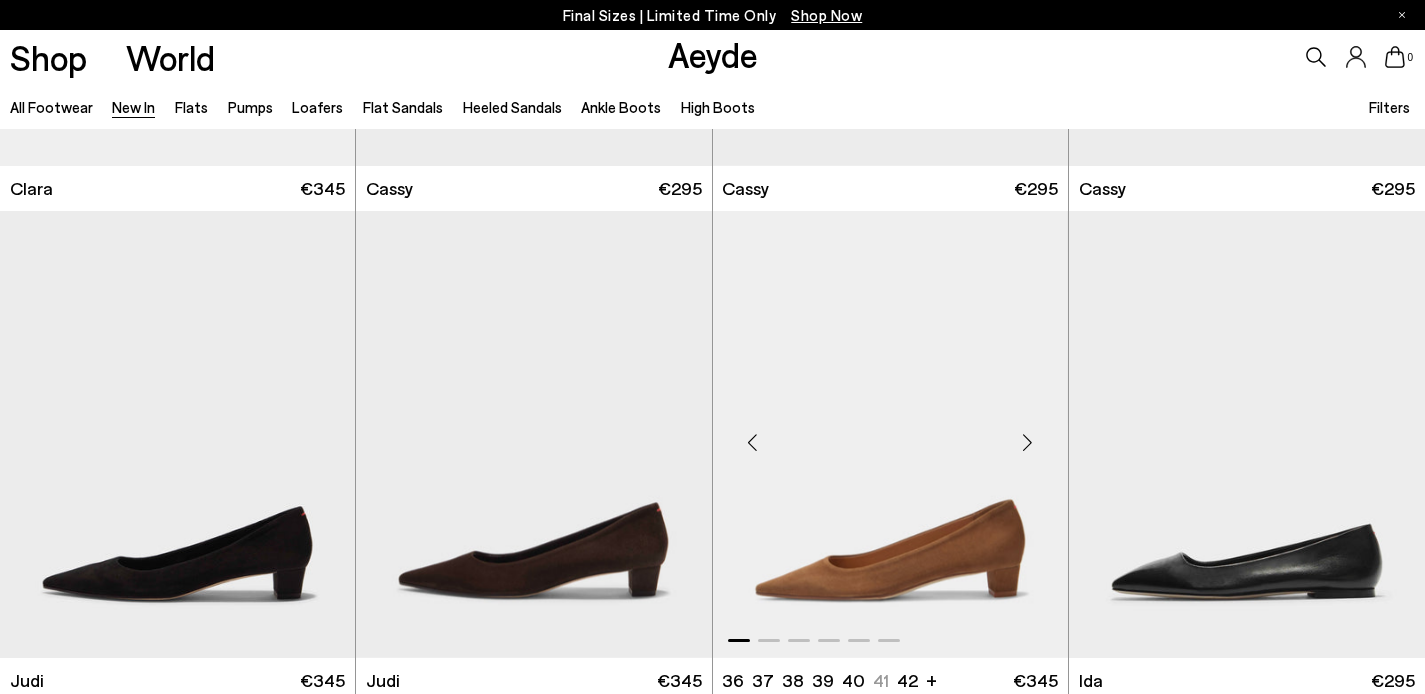 click at bounding box center (1028, 443) 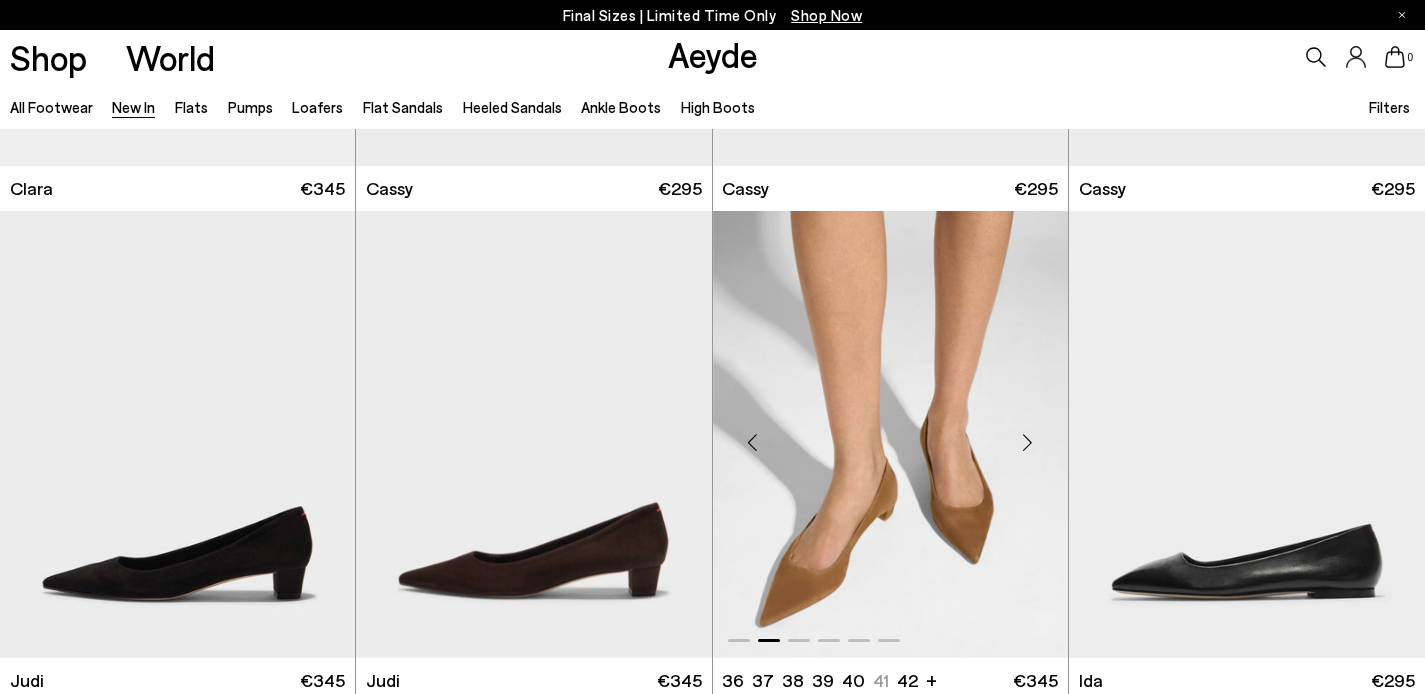click at bounding box center [1028, 443] 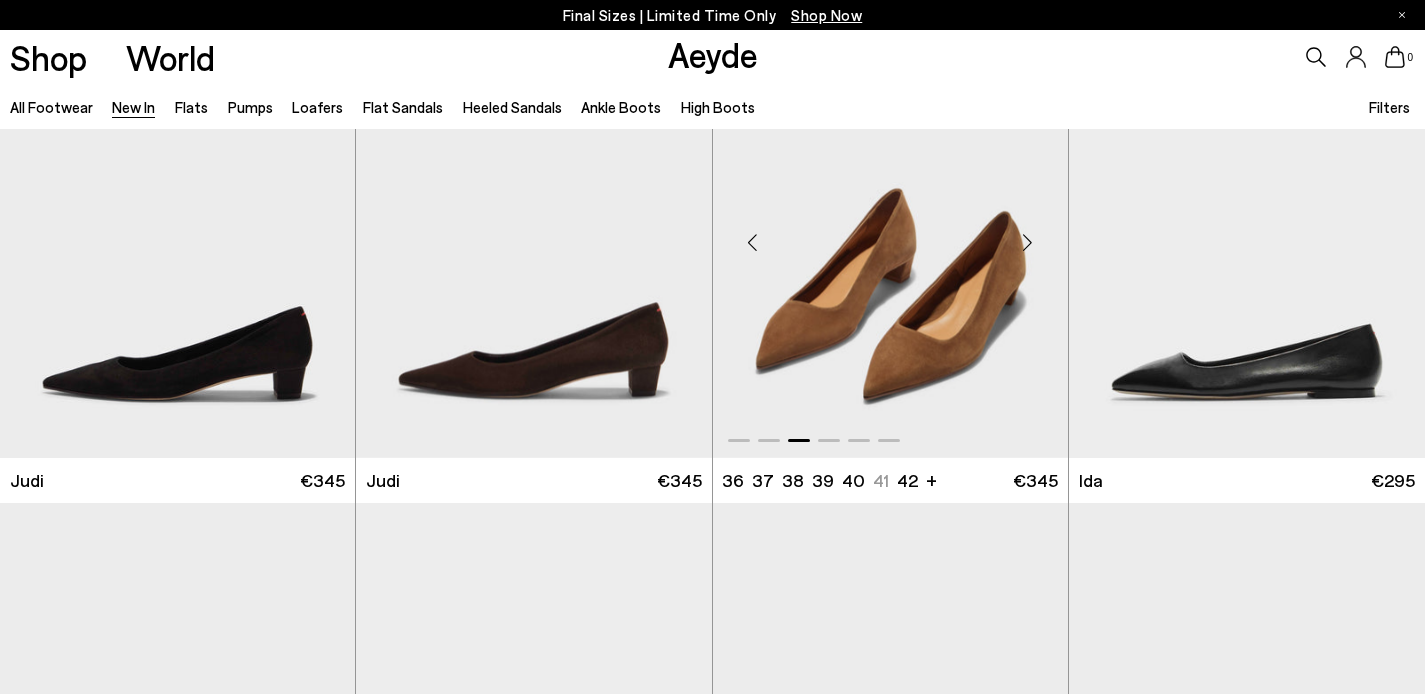 scroll, scrollTop: 6859, scrollLeft: 0, axis: vertical 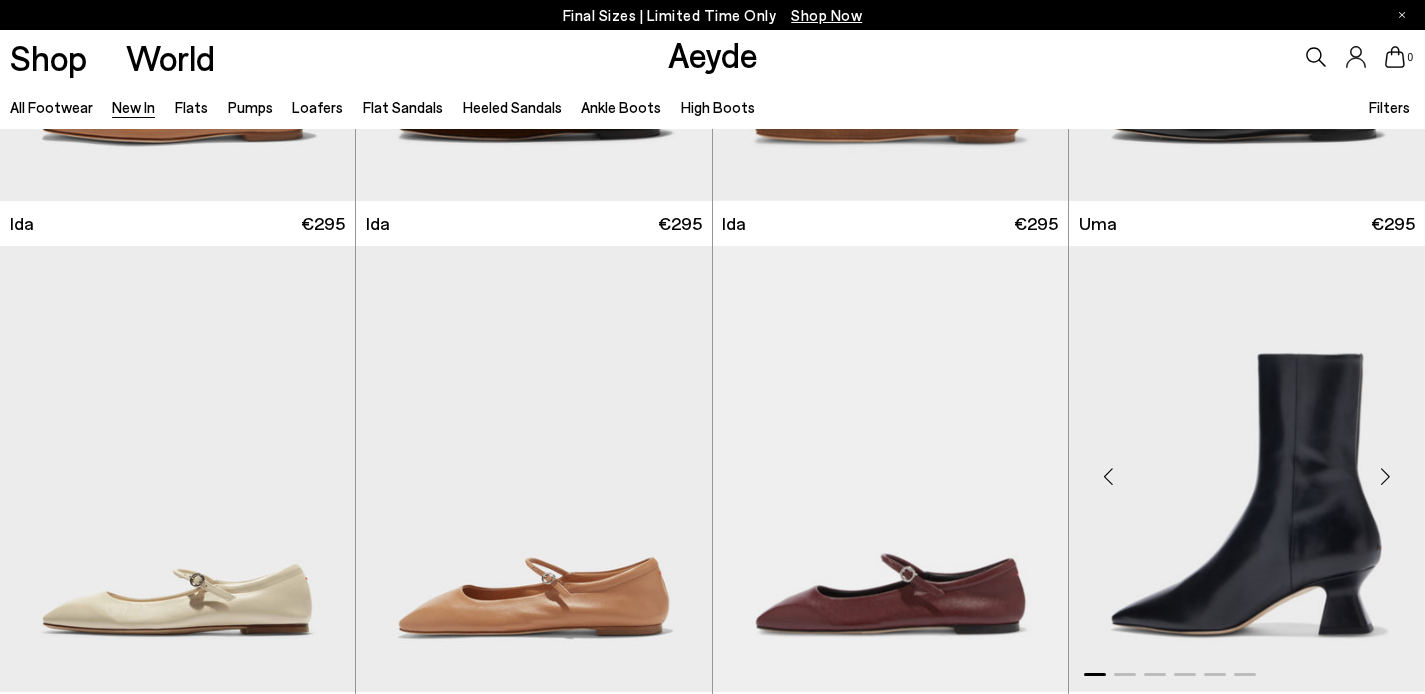 click at bounding box center (1385, 477) 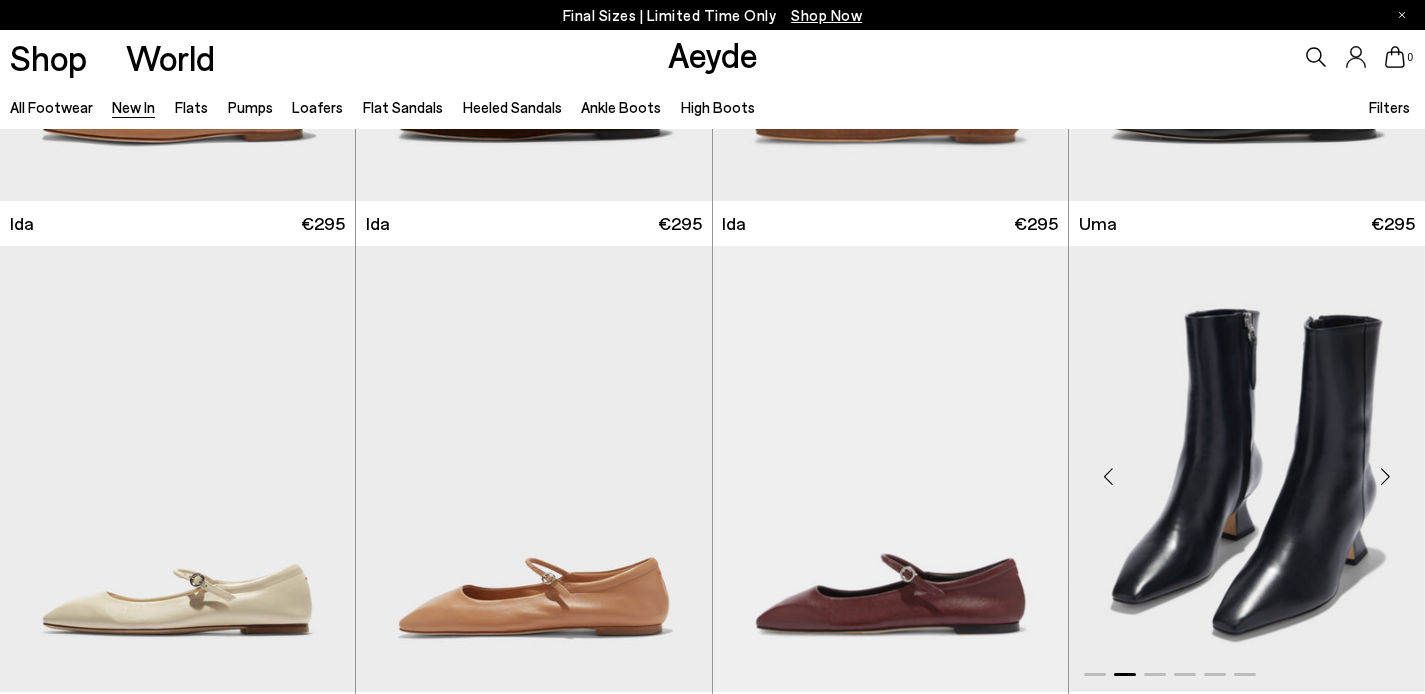 click at bounding box center (1385, 477) 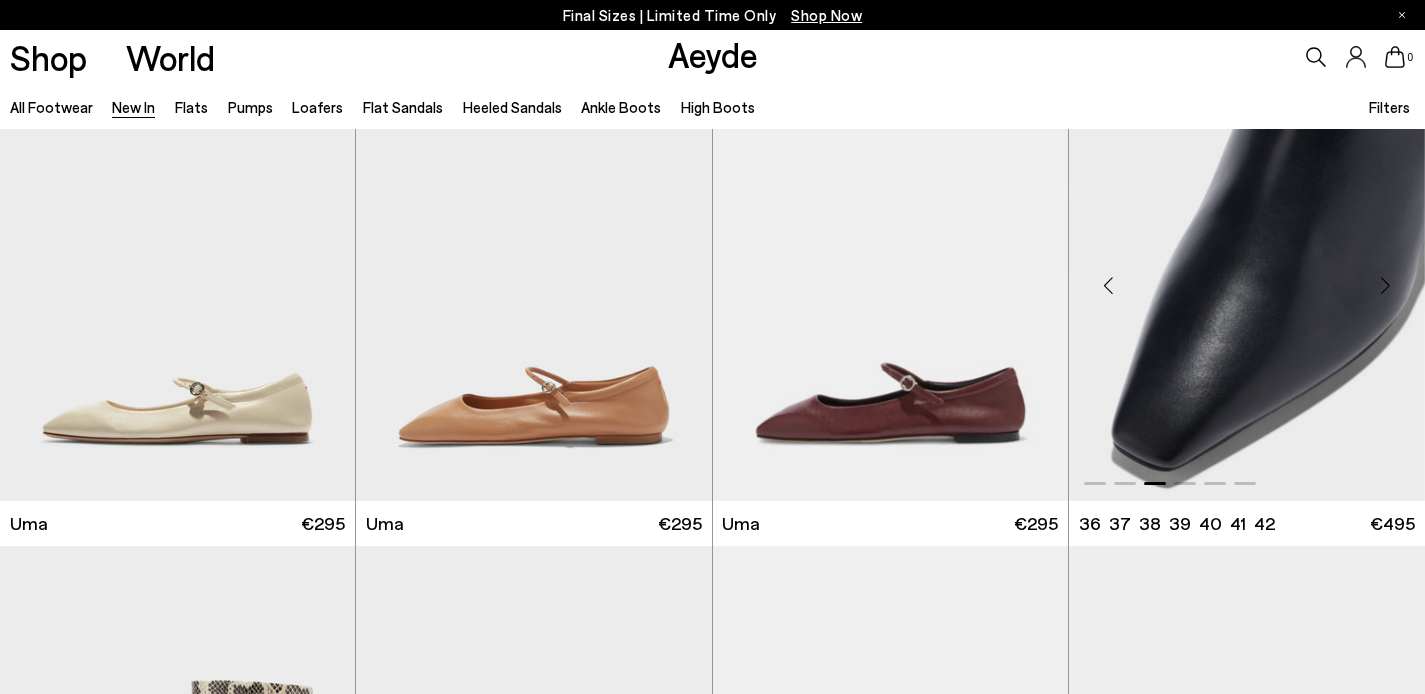 scroll, scrollTop: 7863, scrollLeft: 0, axis: vertical 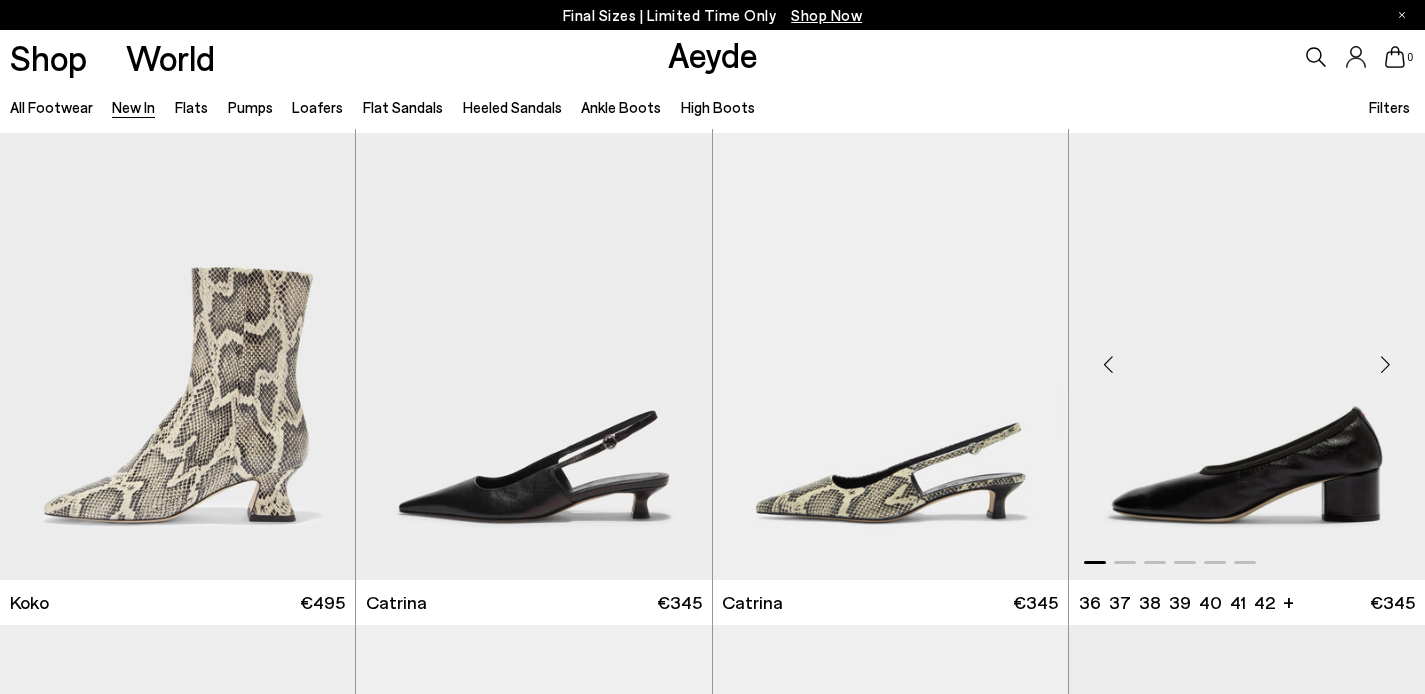 click at bounding box center (1385, 365) 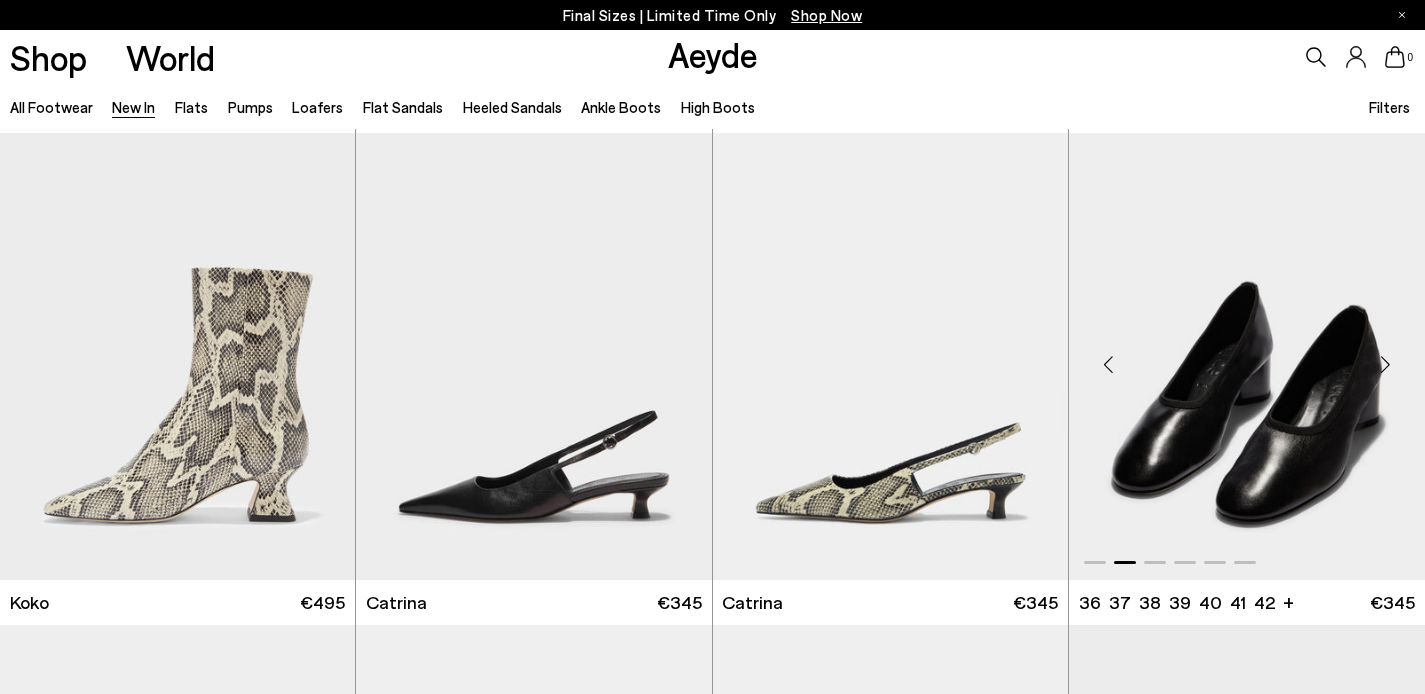 click at bounding box center [1385, 365] 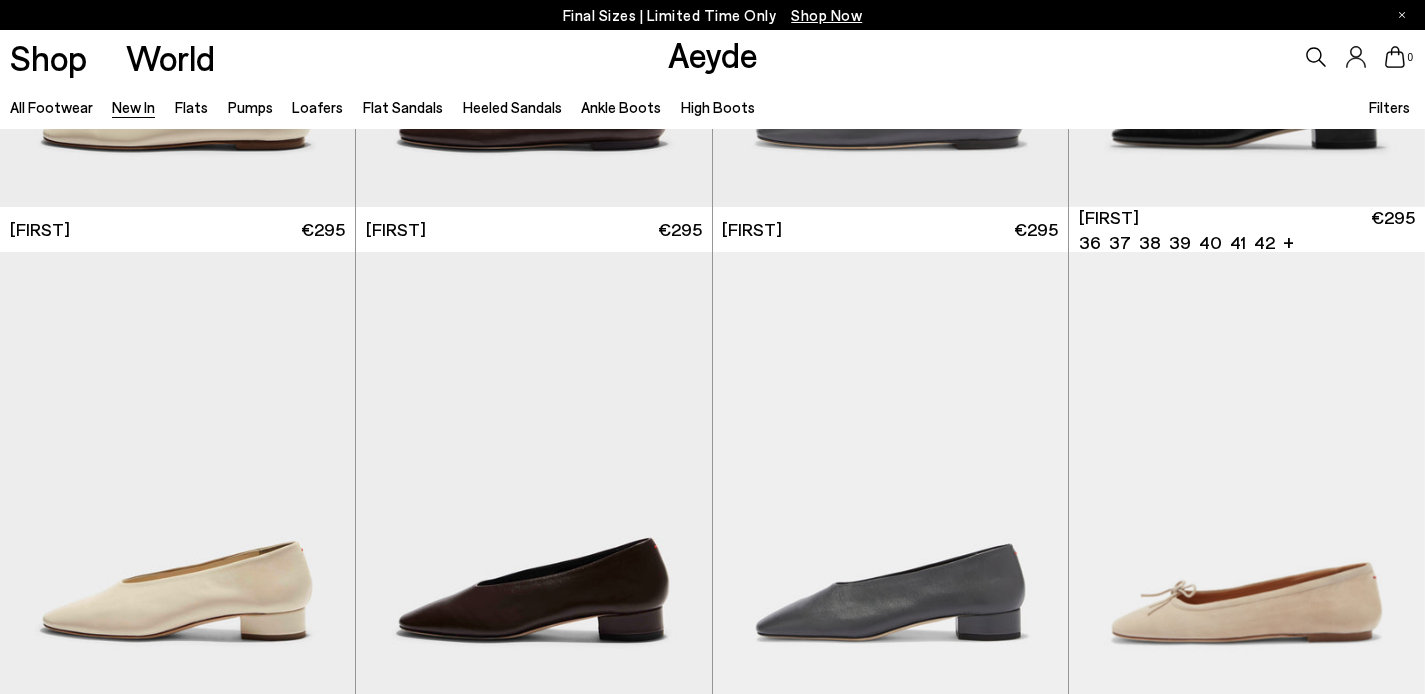 scroll, scrollTop: 10082, scrollLeft: 0, axis: vertical 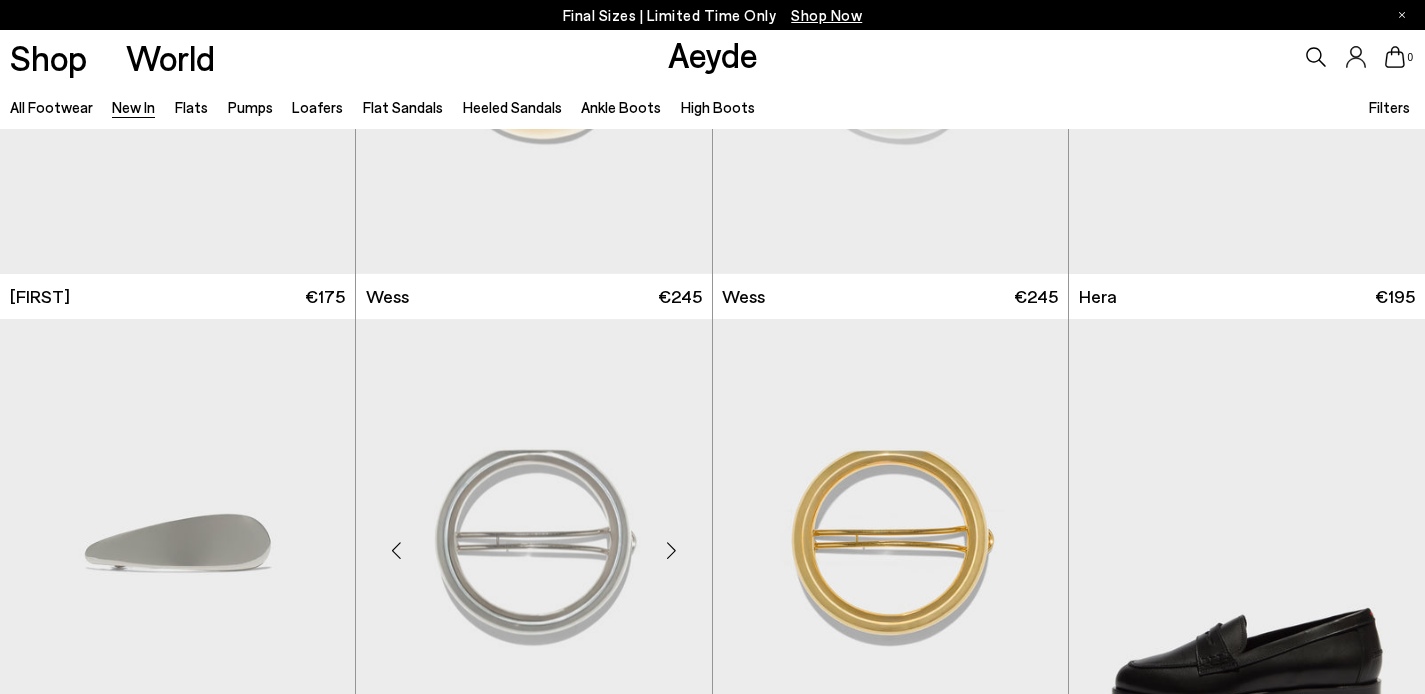click at bounding box center (672, 550) 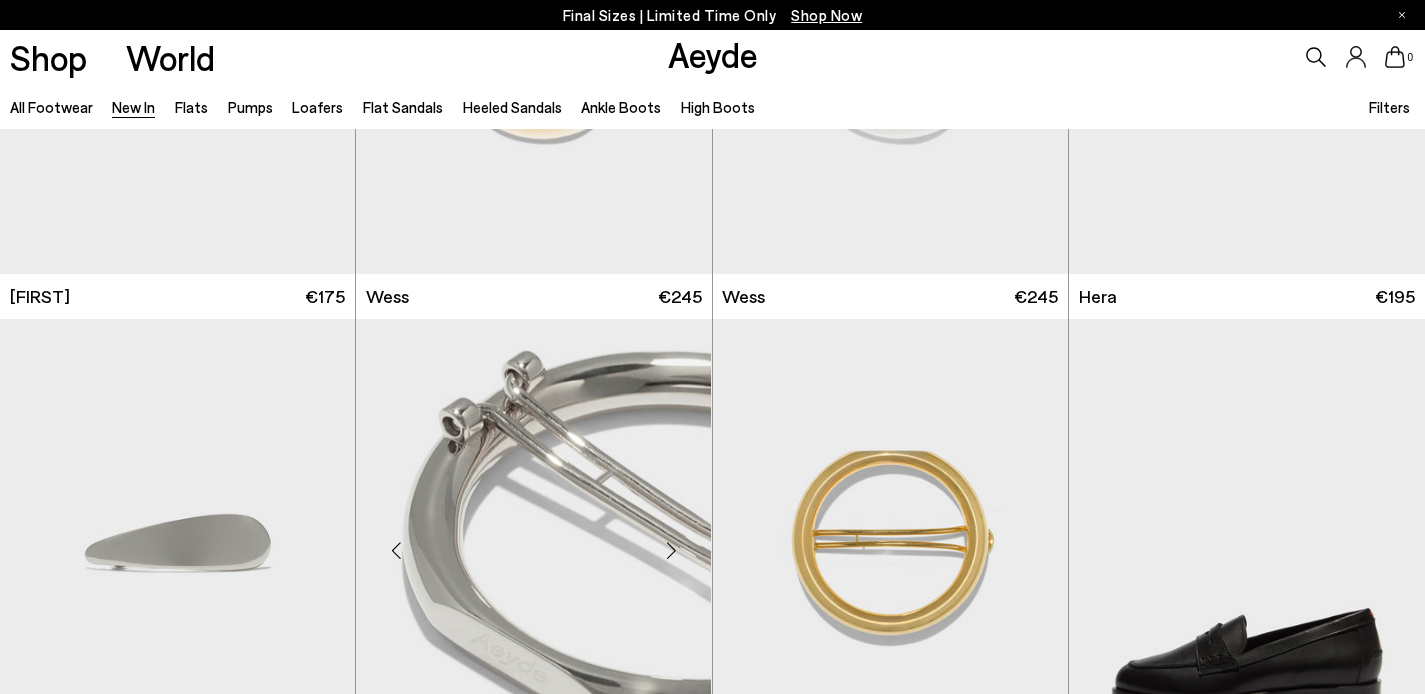 click at bounding box center [672, 550] 